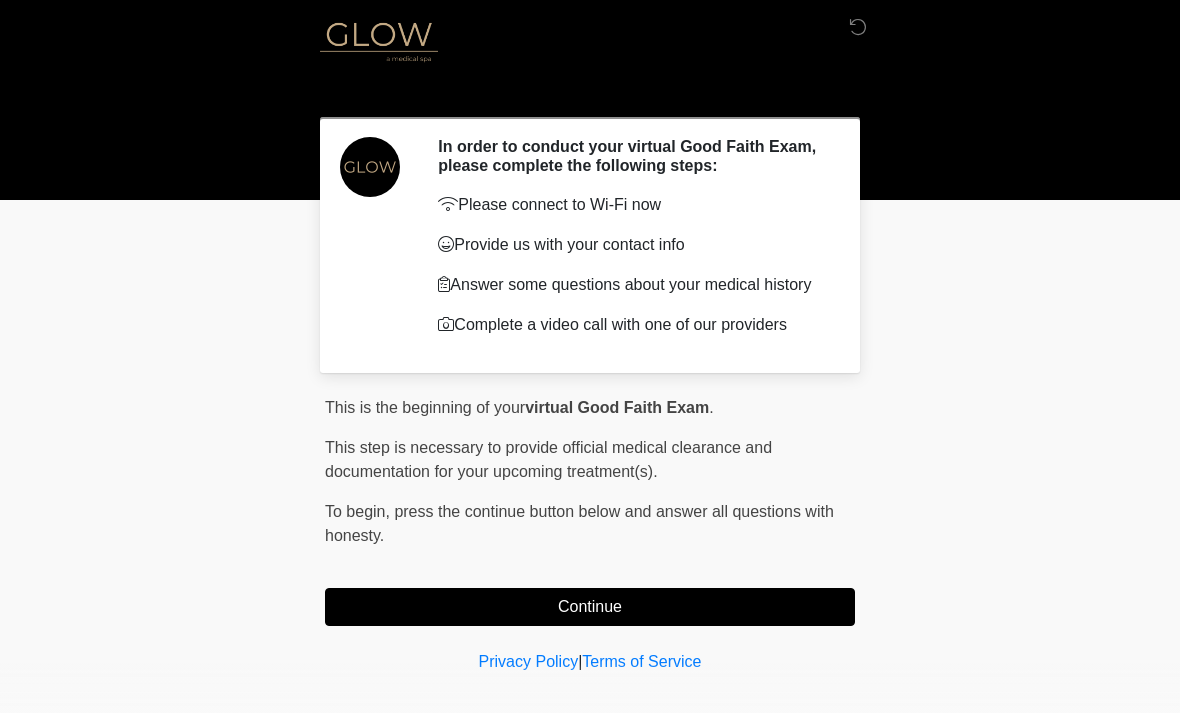 scroll, scrollTop: 0, scrollLeft: 0, axis: both 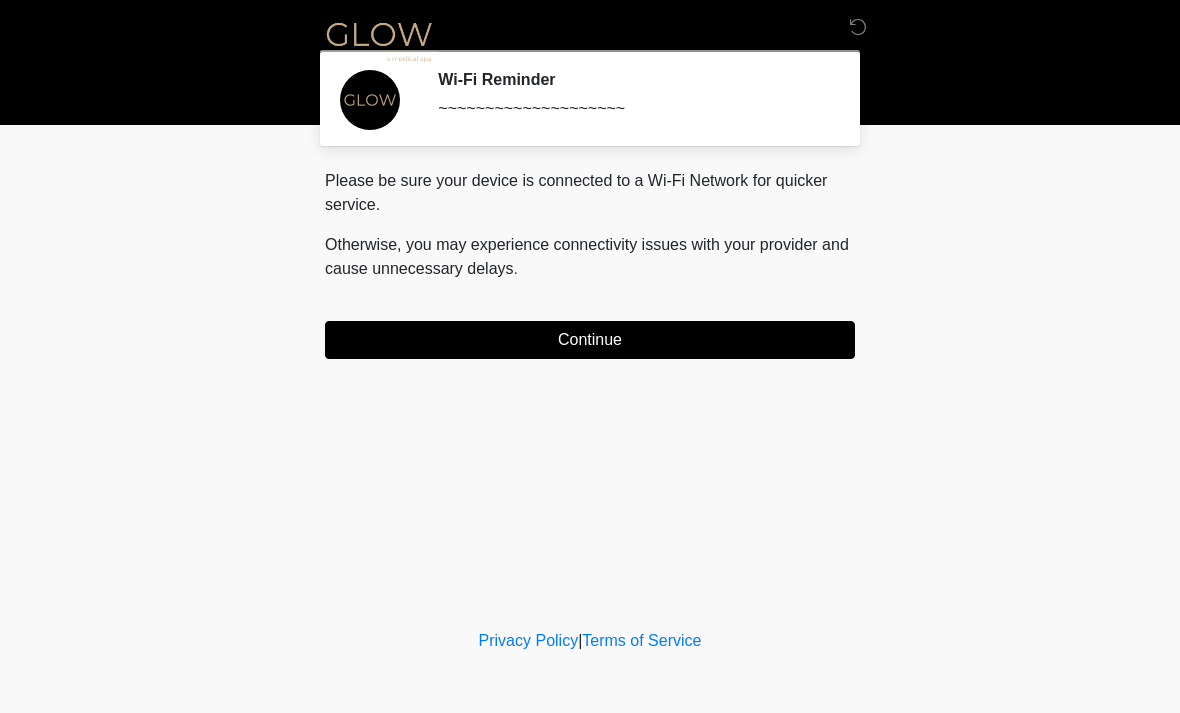 click on "Continue" at bounding box center (590, 340) 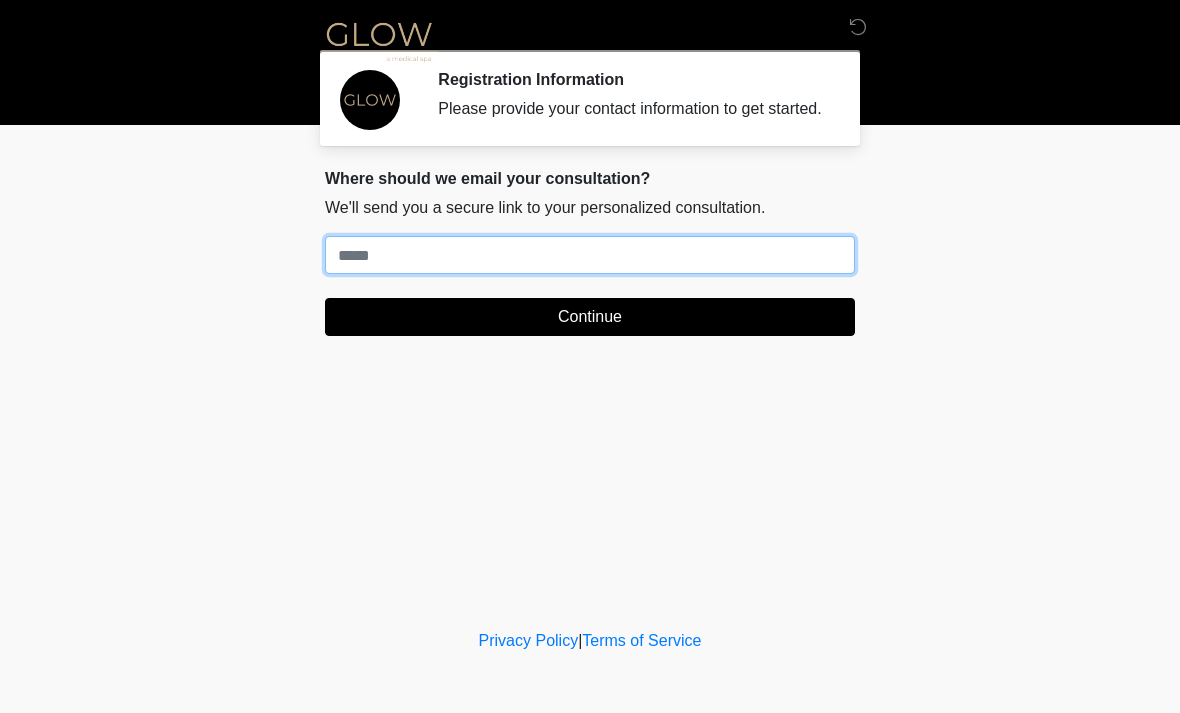 click on "Where should we email your treatment plan?" at bounding box center [590, 255] 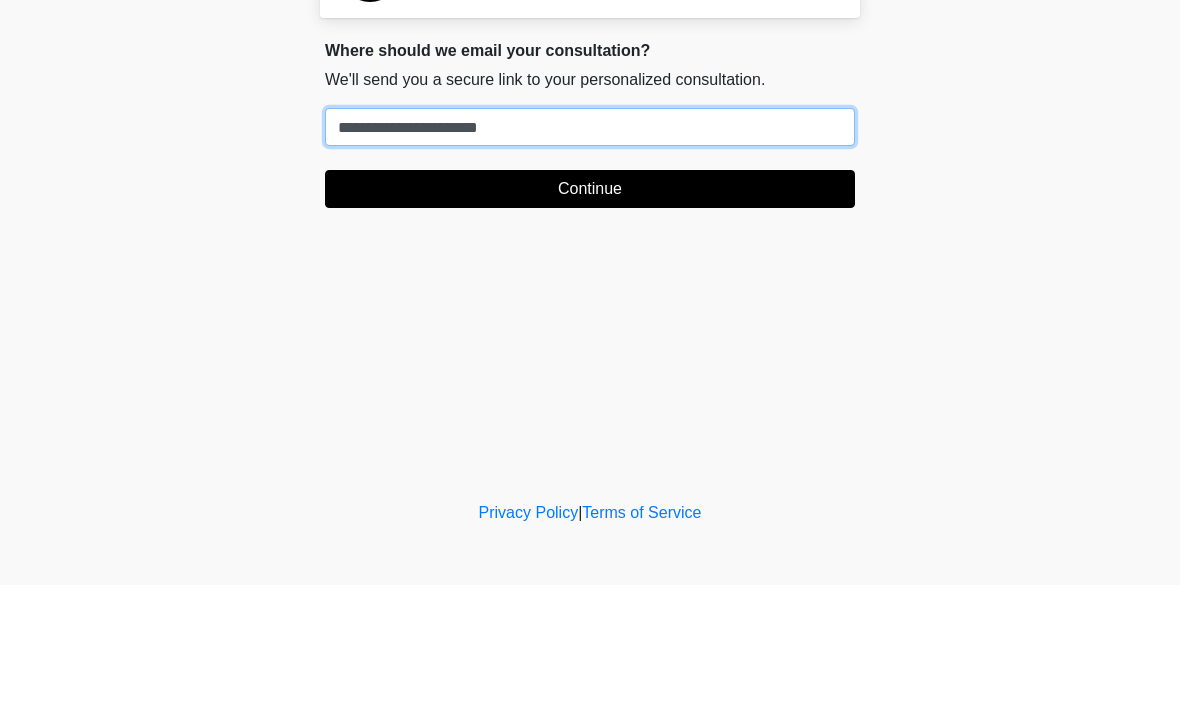type on "**********" 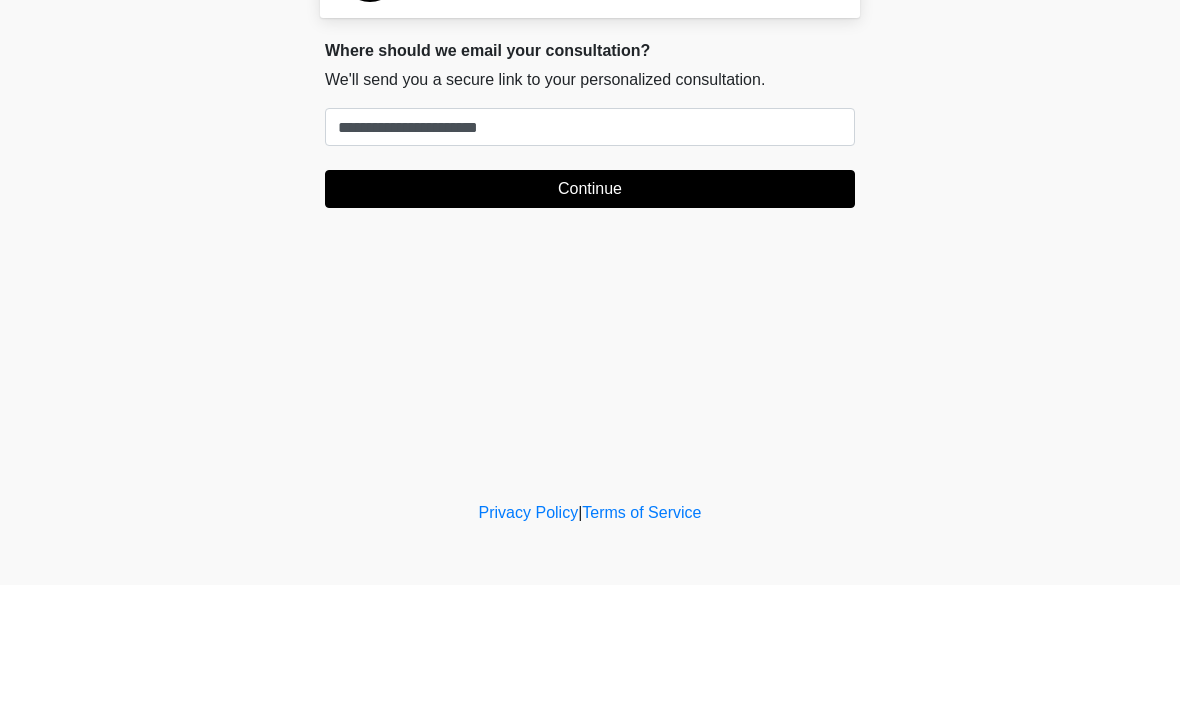 click on "Continue" at bounding box center (590, 317) 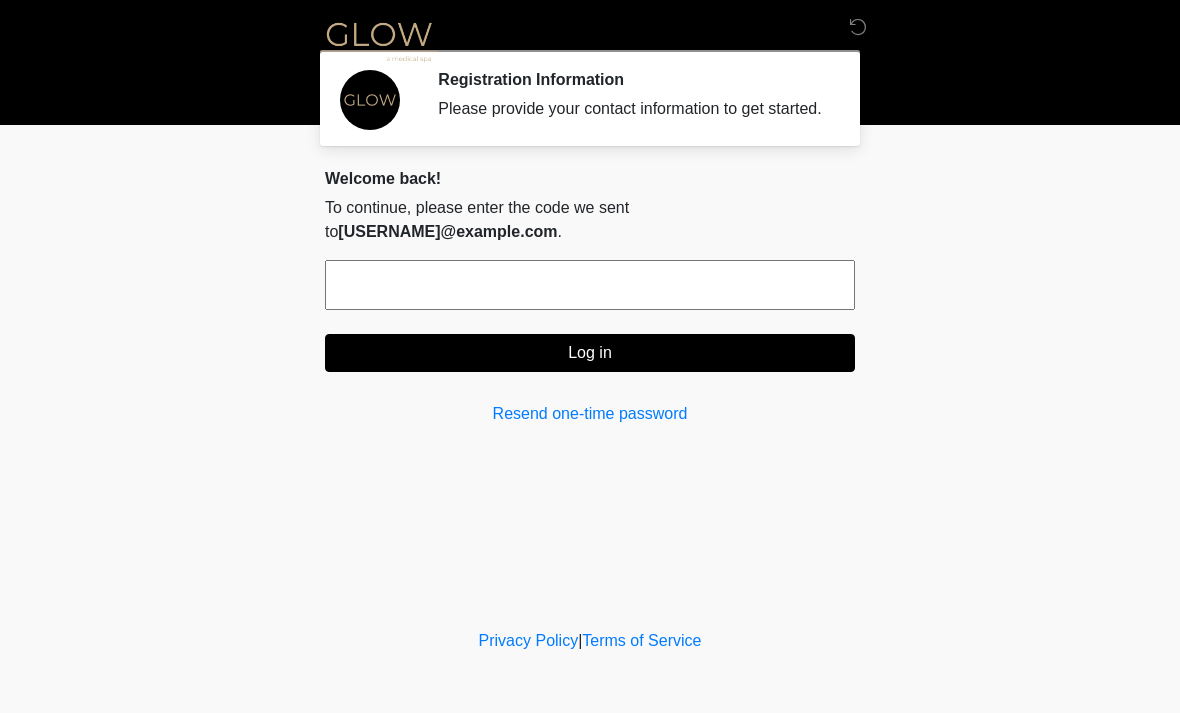 click at bounding box center [590, 285] 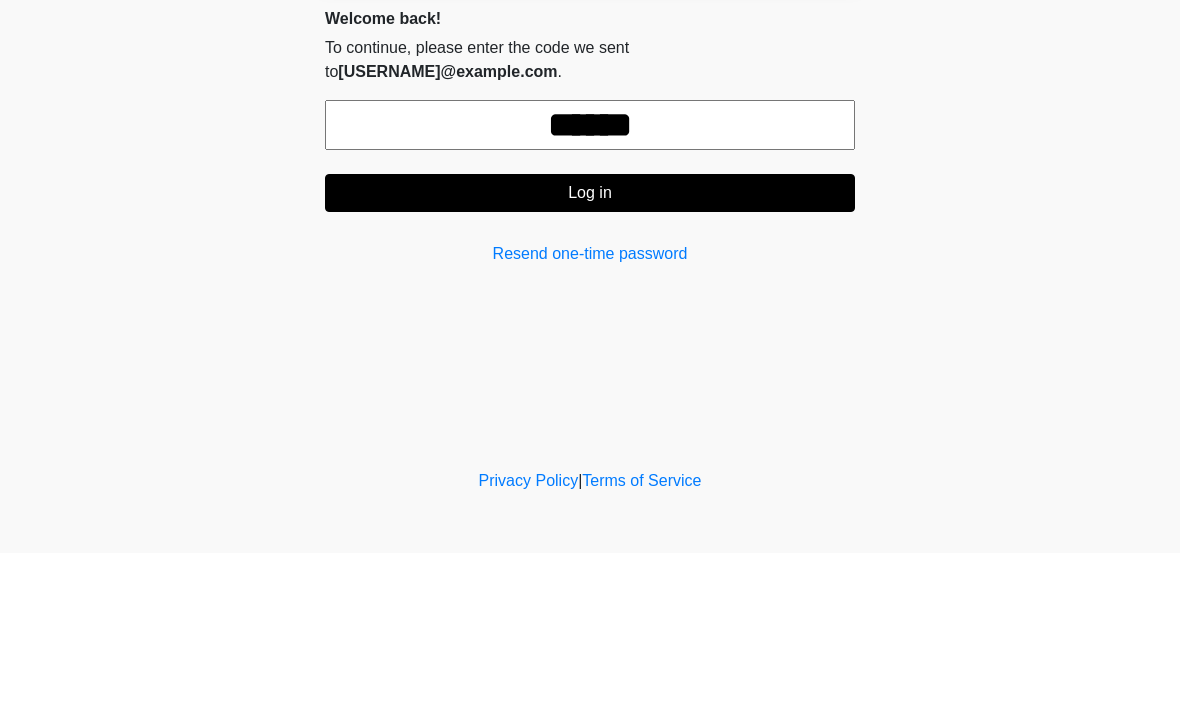 type on "******" 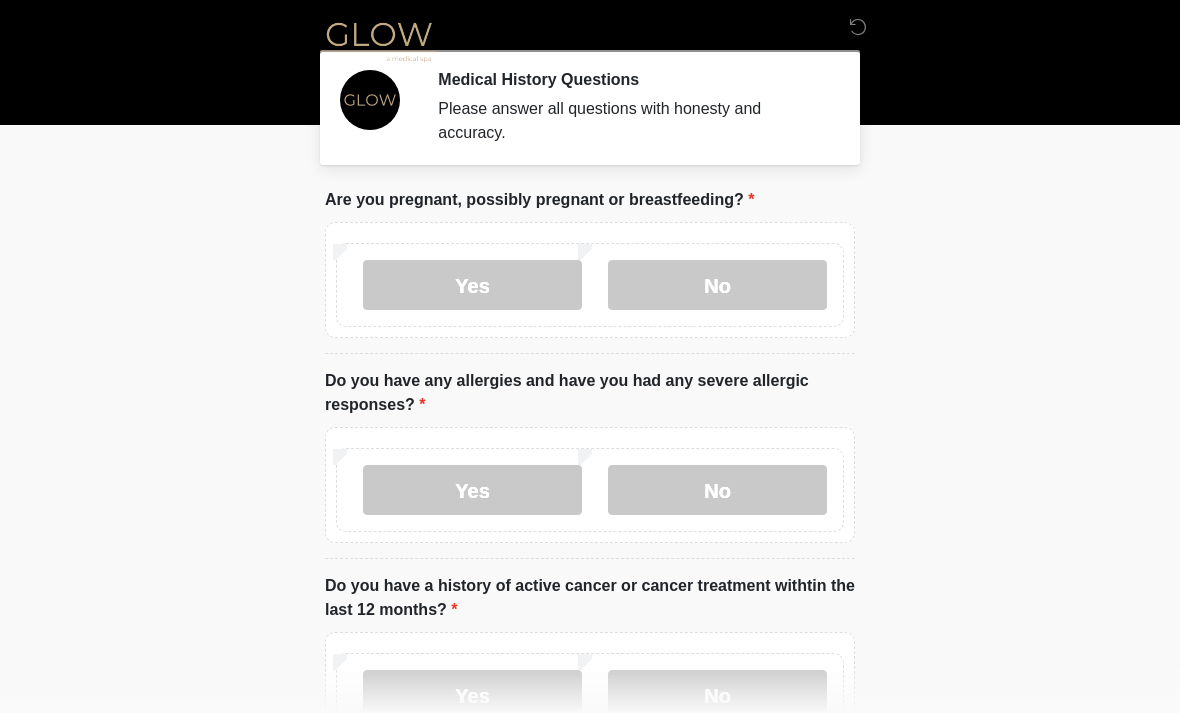 click on "No" at bounding box center (717, 285) 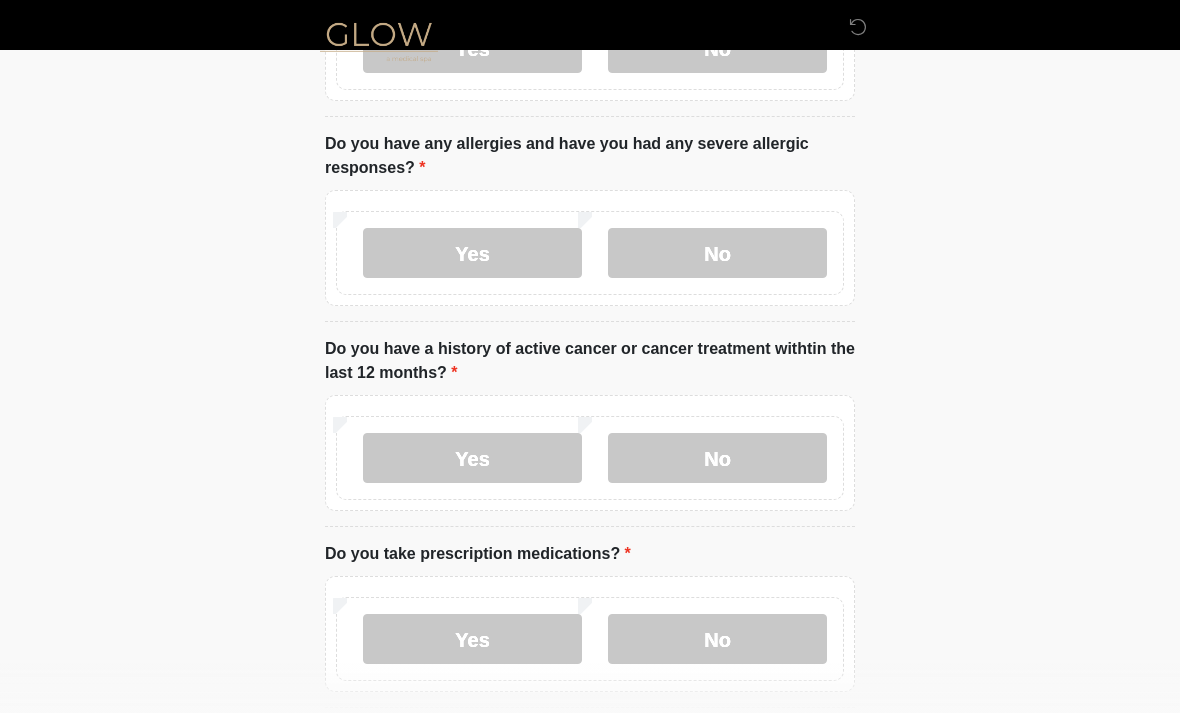 scroll, scrollTop: 242, scrollLeft: 0, axis: vertical 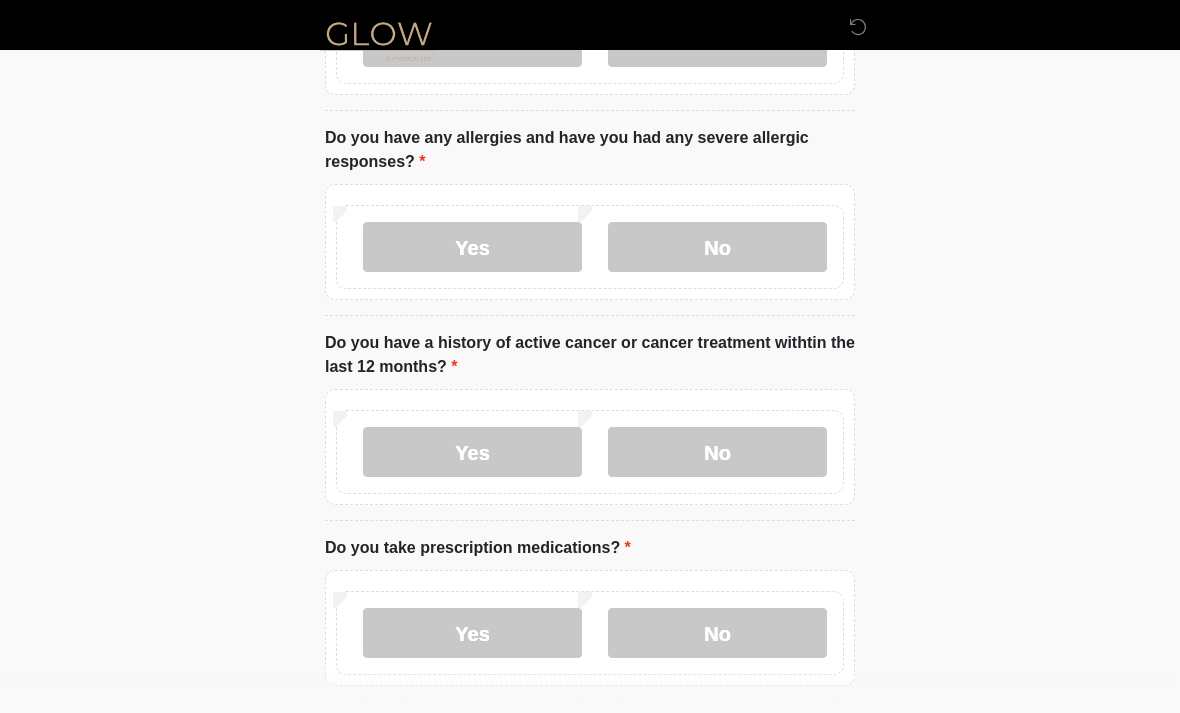 click on "Yes" at bounding box center [472, 453] 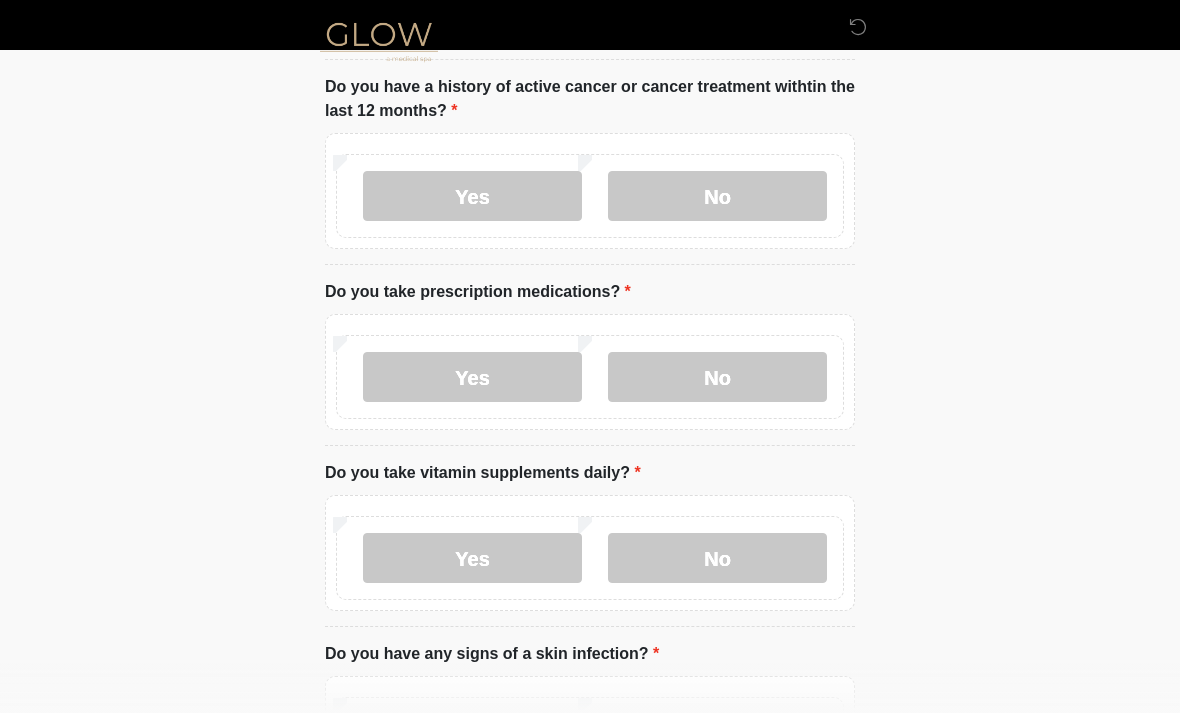scroll, scrollTop: 513, scrollLeft: 0, axis: vertical 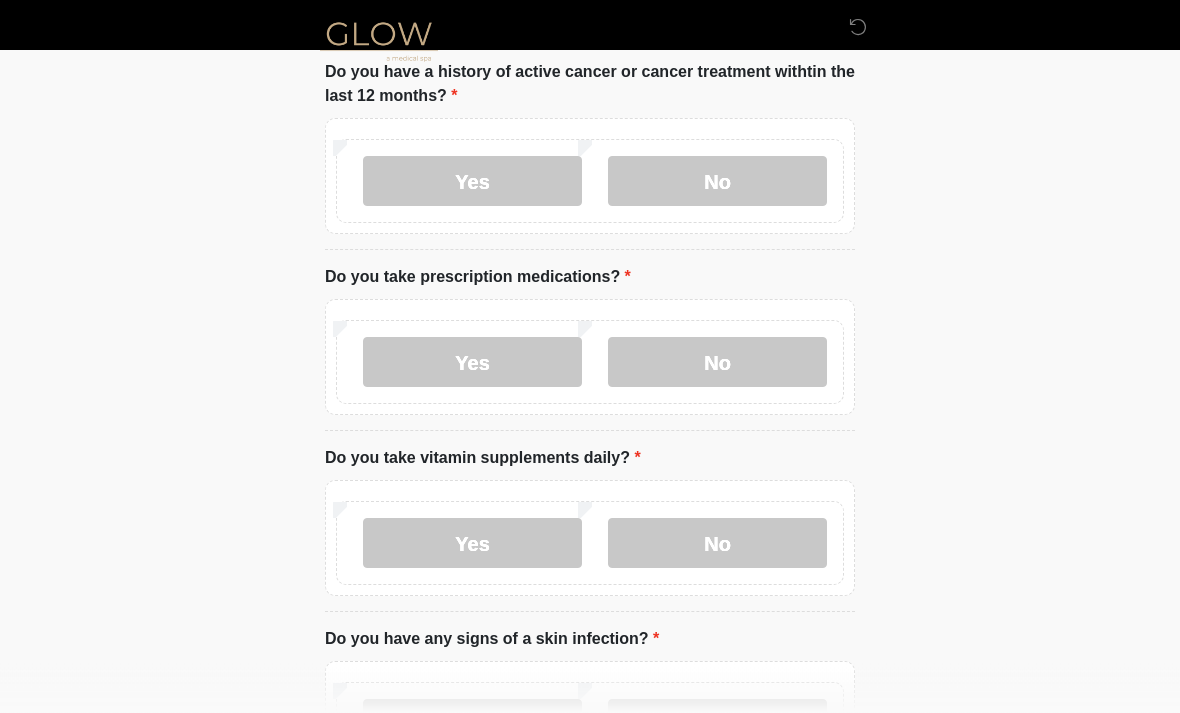 click on "No" at bounding box center [717, 363] 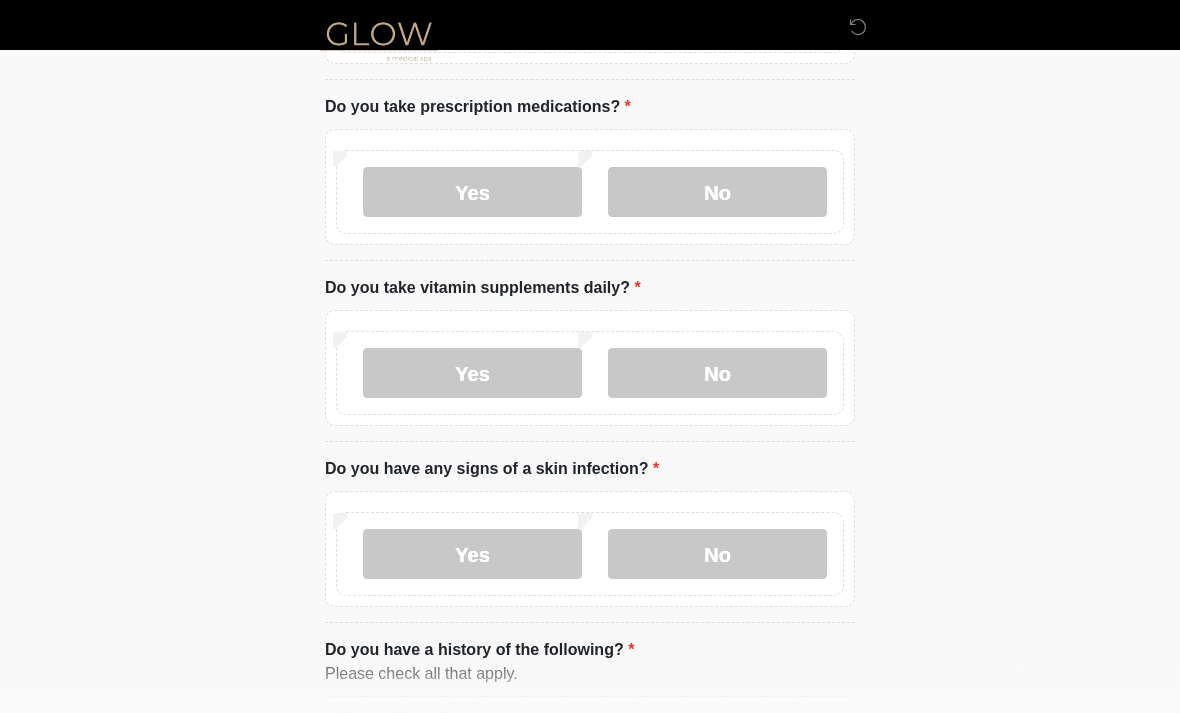 scroll, scrollTop: 684, scrollLeft: 0, axis: vertical 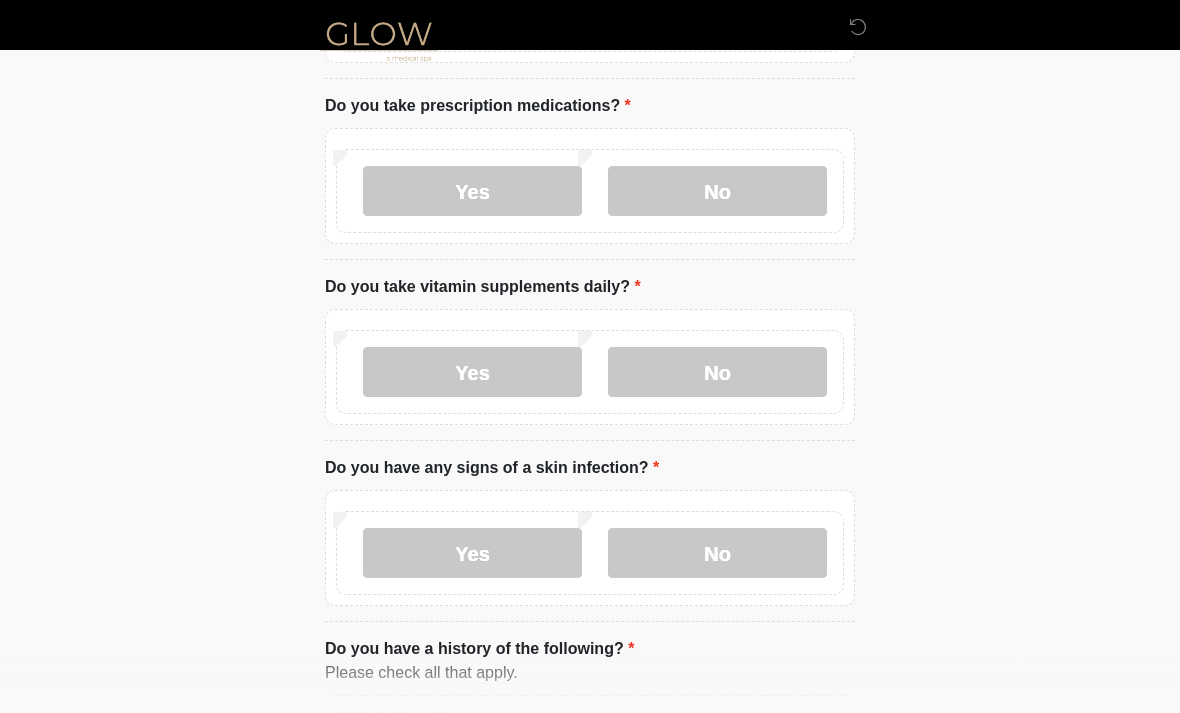 click on "Yes" at bounding box center (472, 373) 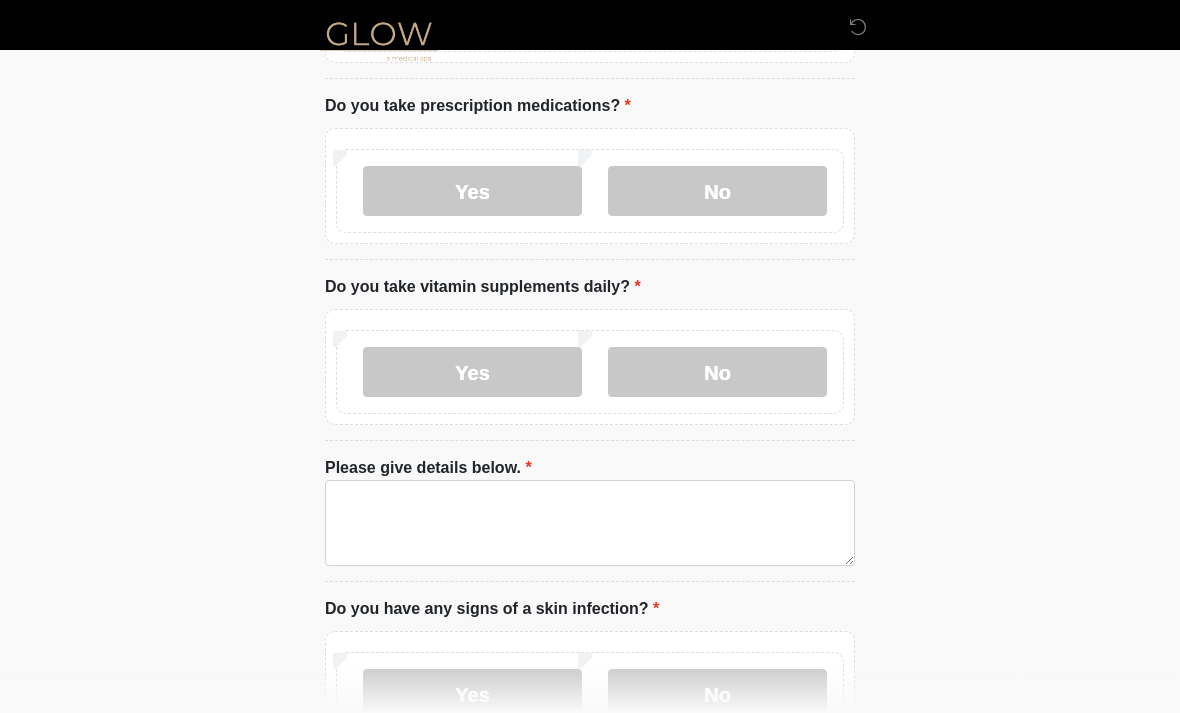 scroll, scrollTop: 685, scrollLeft: 0, axis: vertical 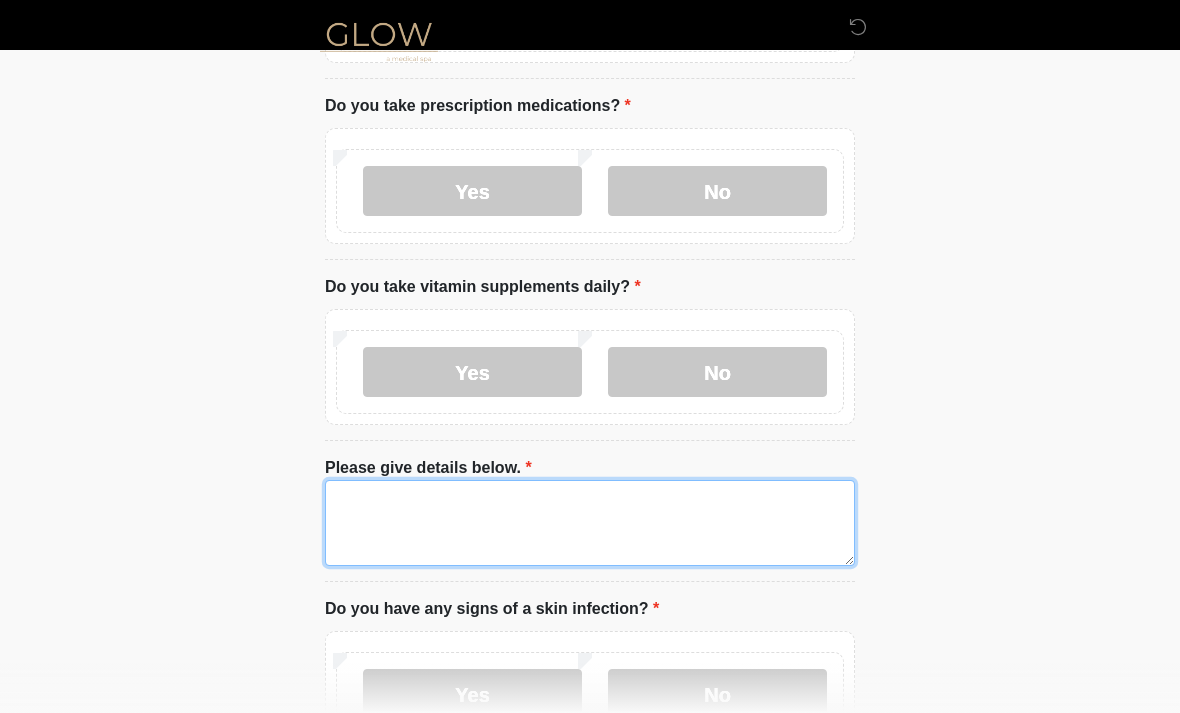 click on "Please give details below." at bounding box center (590, 523) 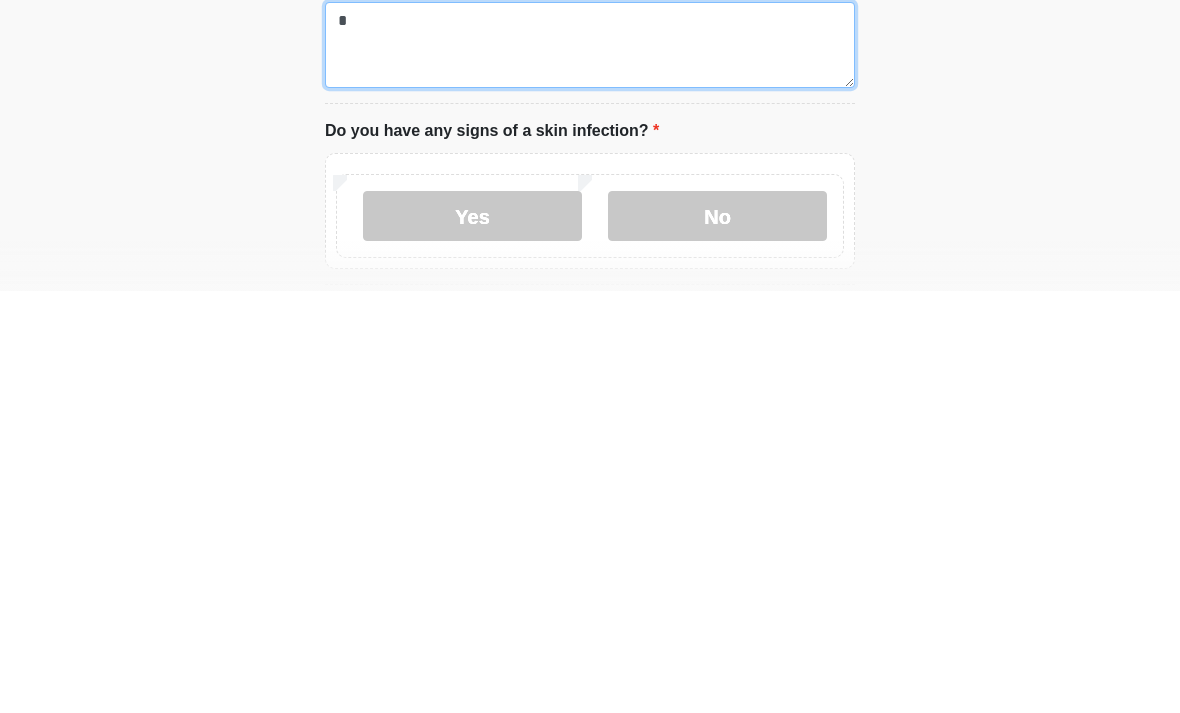 scroll, scrollTop: 750, scrollLeft: 0, axis: vertical 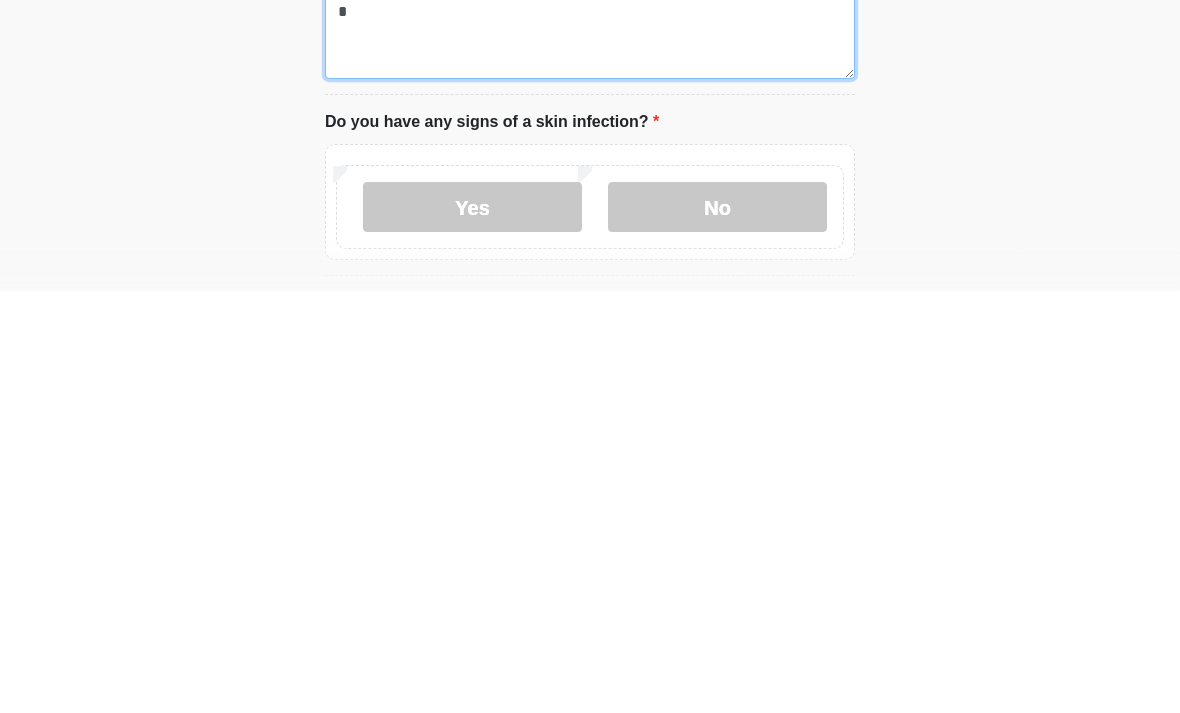 type on "*" 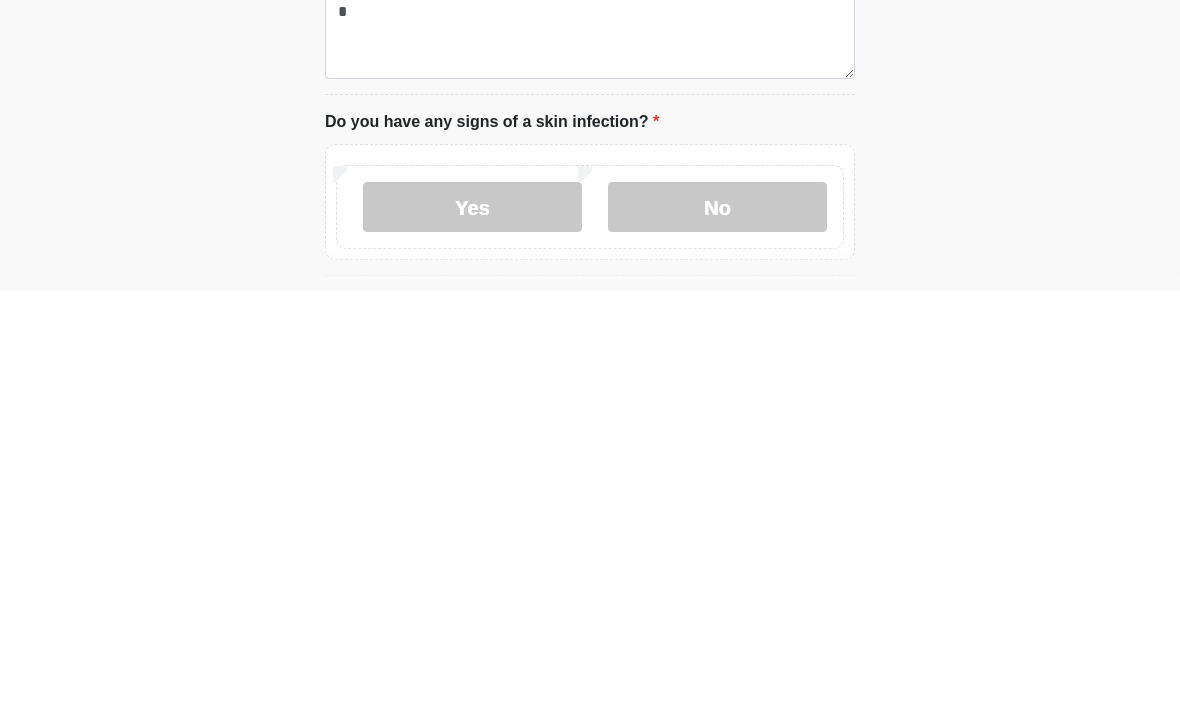 click on "No" at bounding box center (717, 629) 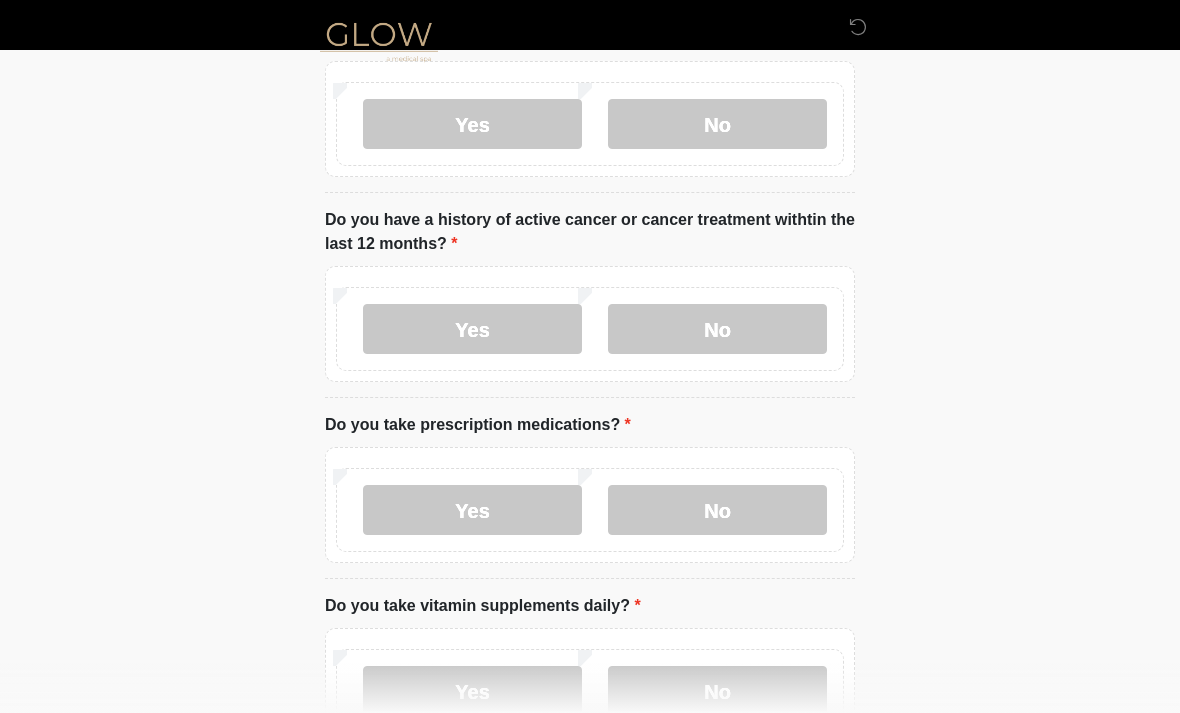 scroll, scrollTop: 370, scrollLeft: 0, axis: vertical 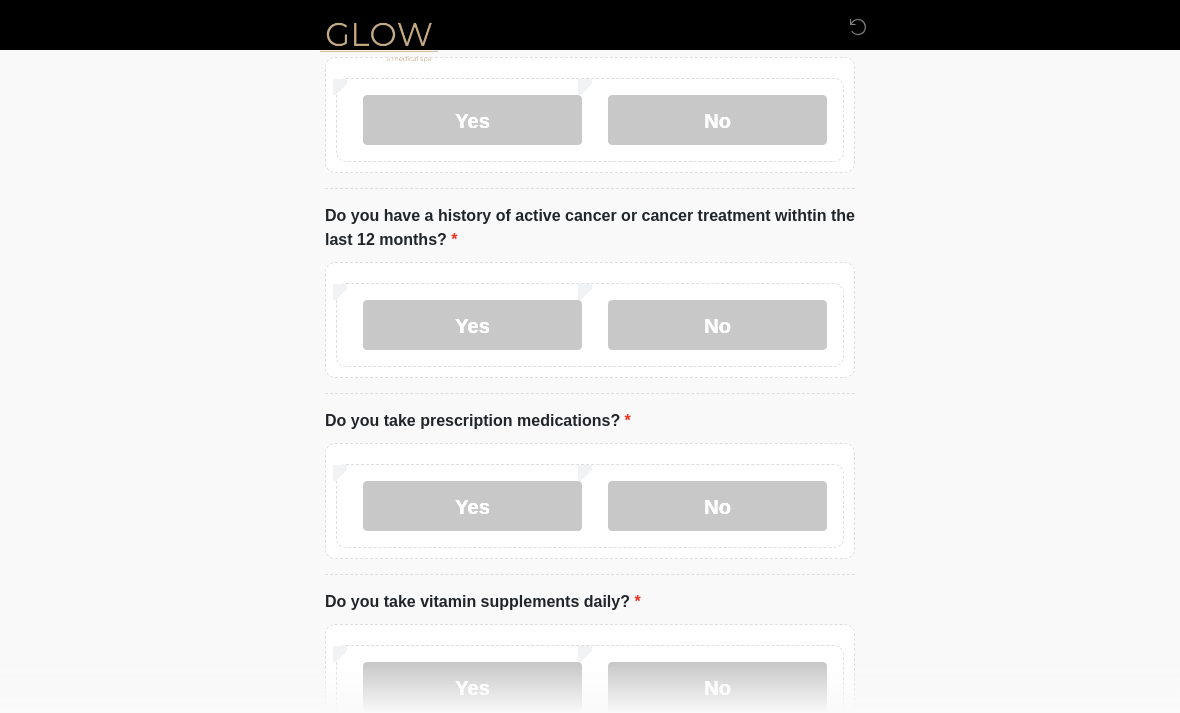 click on "No" at bounding box center (717, 325) 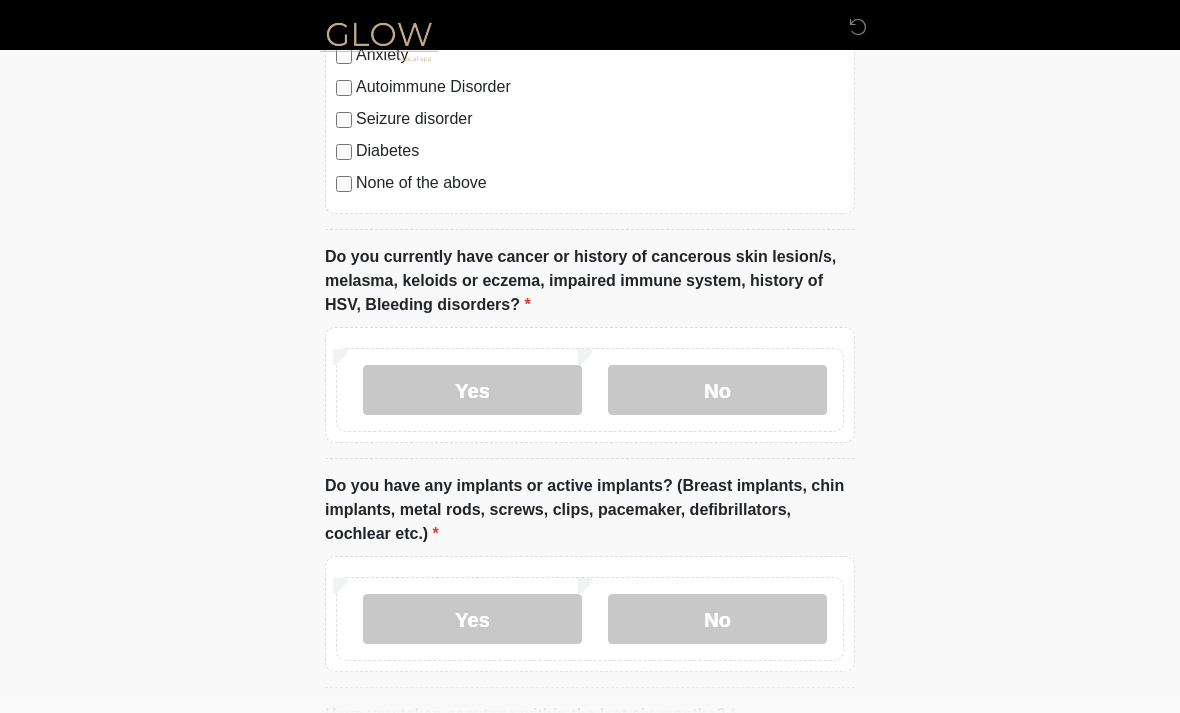 scroll, scrollTop: 1712, scrollLeft: 0, axis: vertical 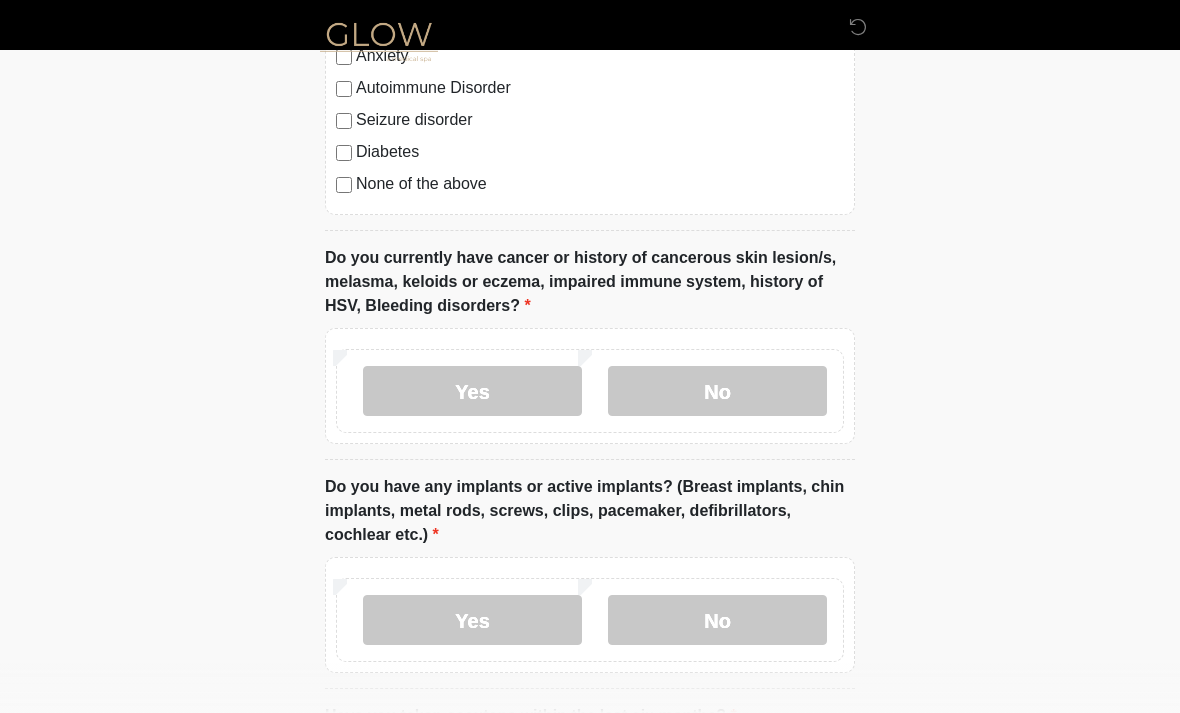 click on "Yes" at bounding box center [472, 391] 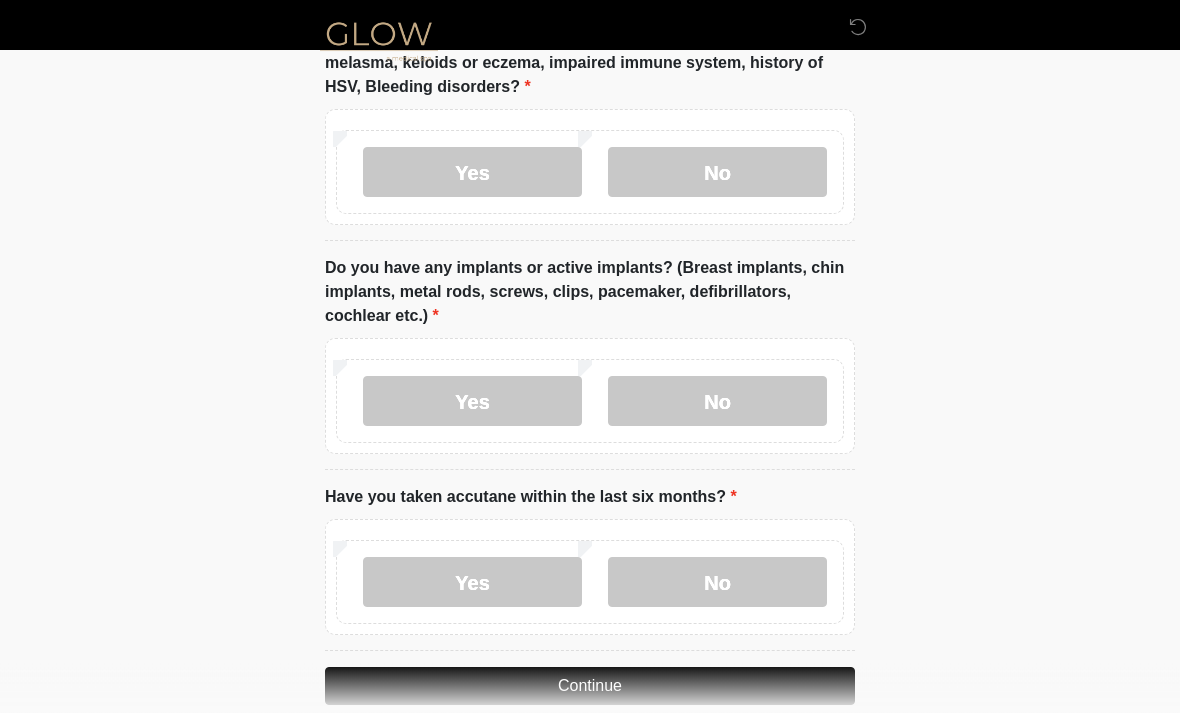 scroll, scrollTop: 1956, scrollLeft: 0, axis: vertical 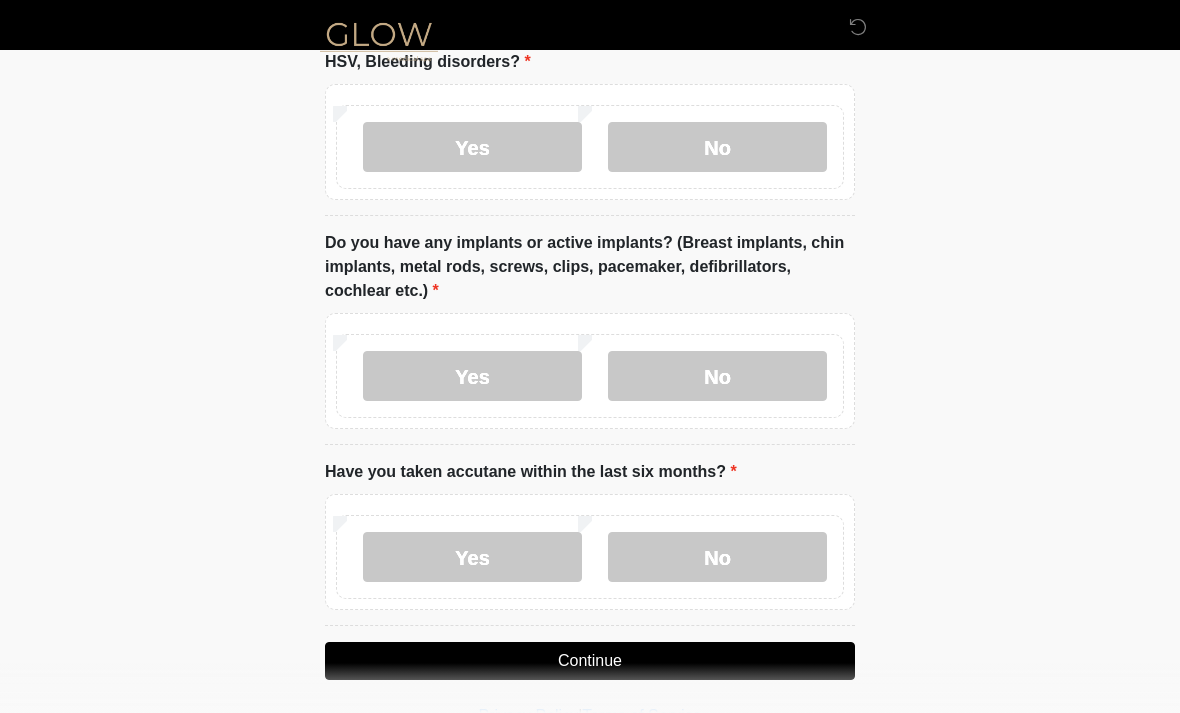 click on "Yes" at bounding box center [472, 376] 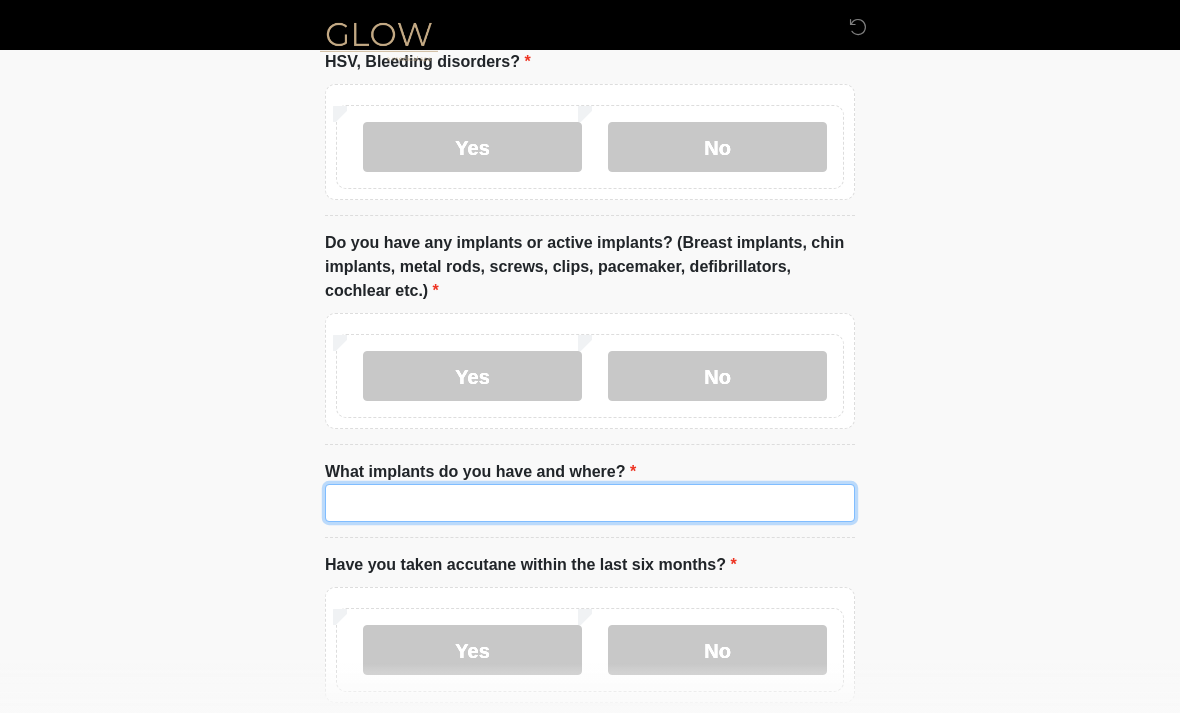 click on "What implants do you have and where?" at bounding box center (590, 503) 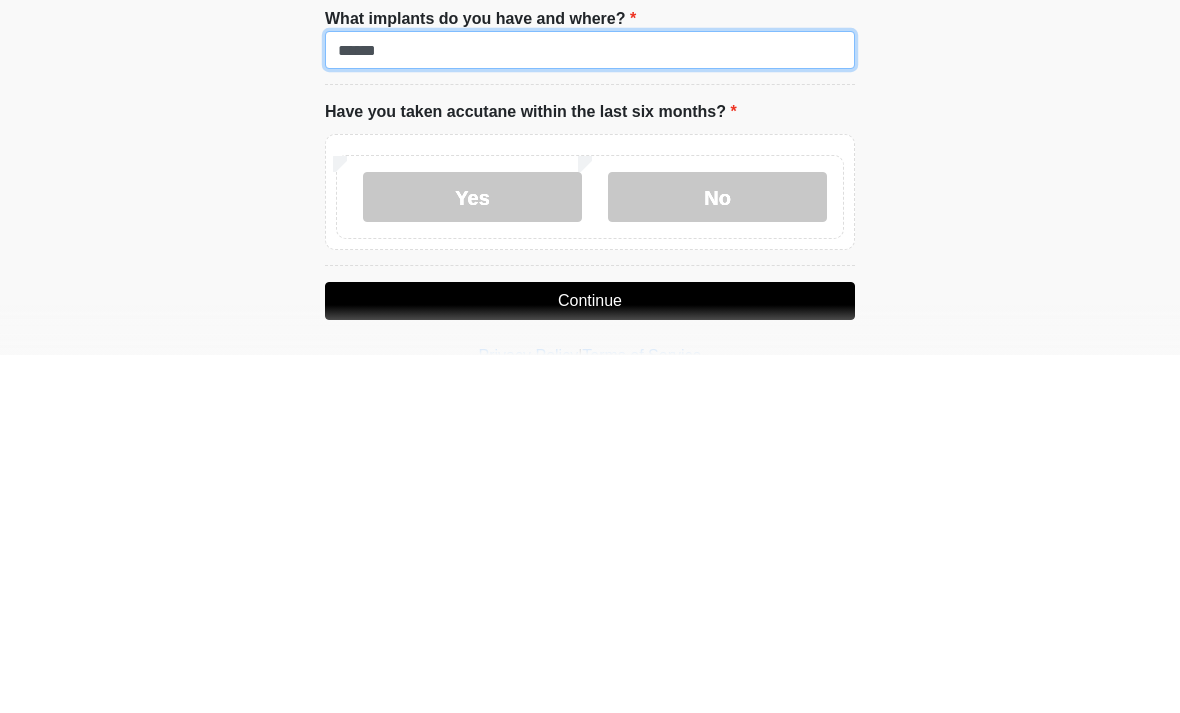 scroll, scrollTop: 2052, scrollLeft: 0, axis: vertical 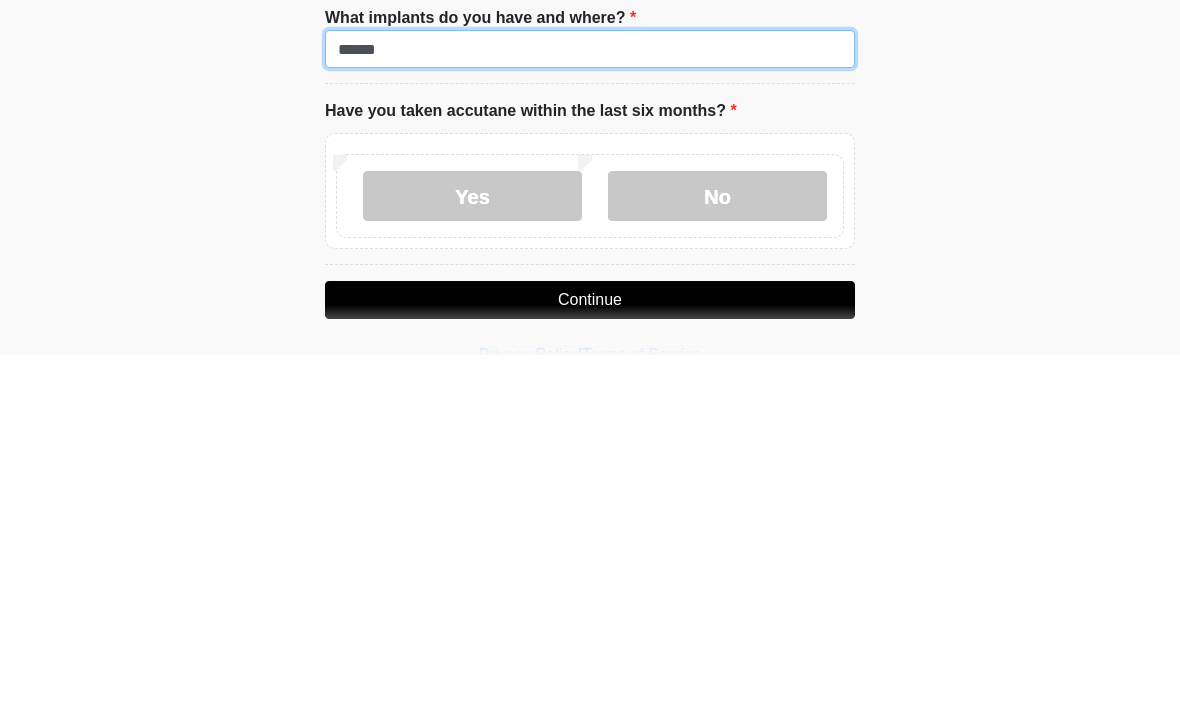 type on "******" 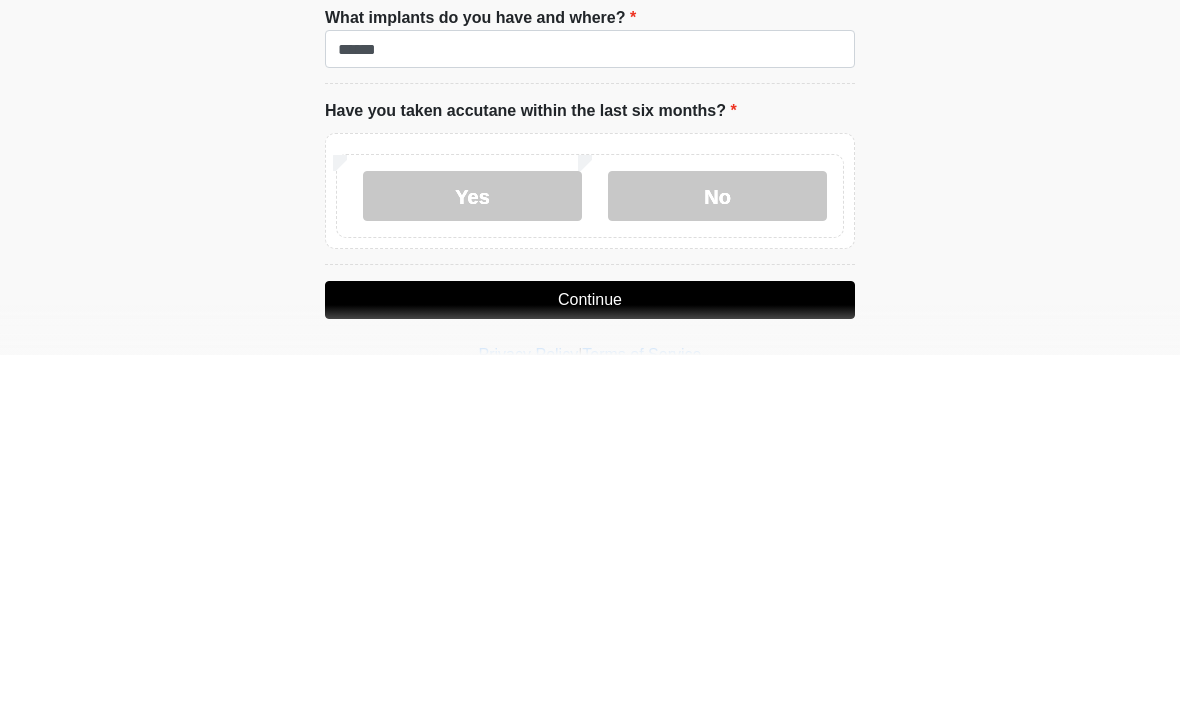 click on "No" at bounding box center (717, 554) 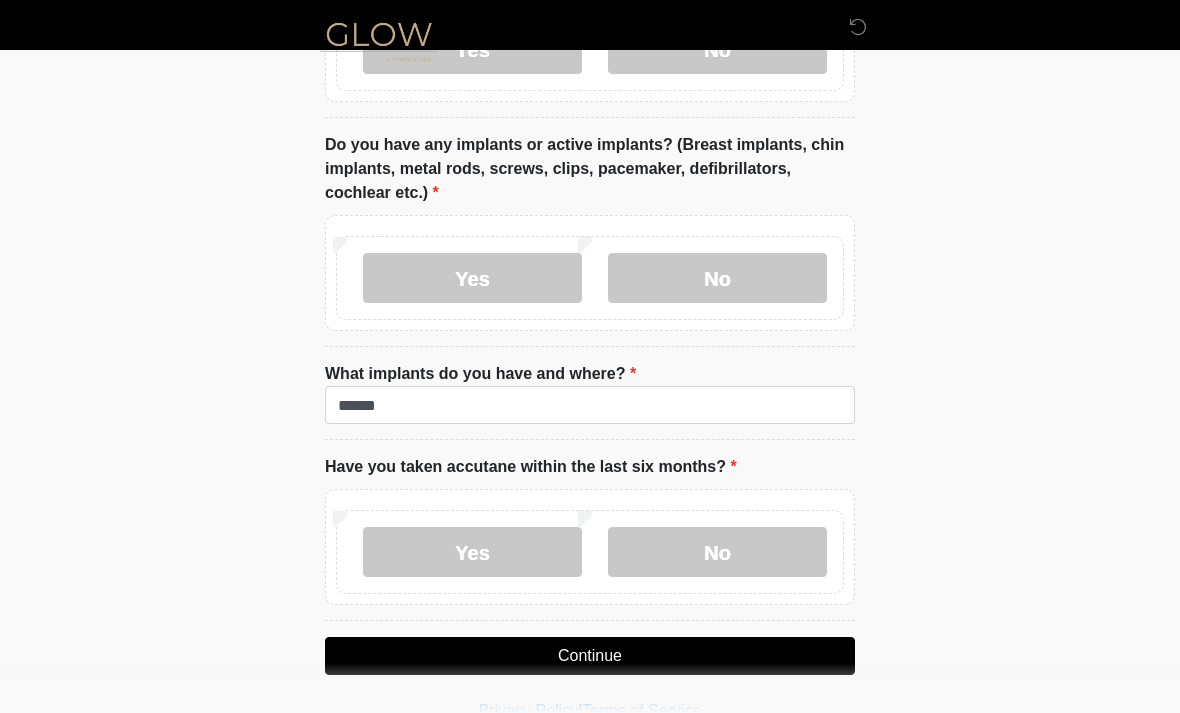 click on "Continue" at bounding box center [590, 656] 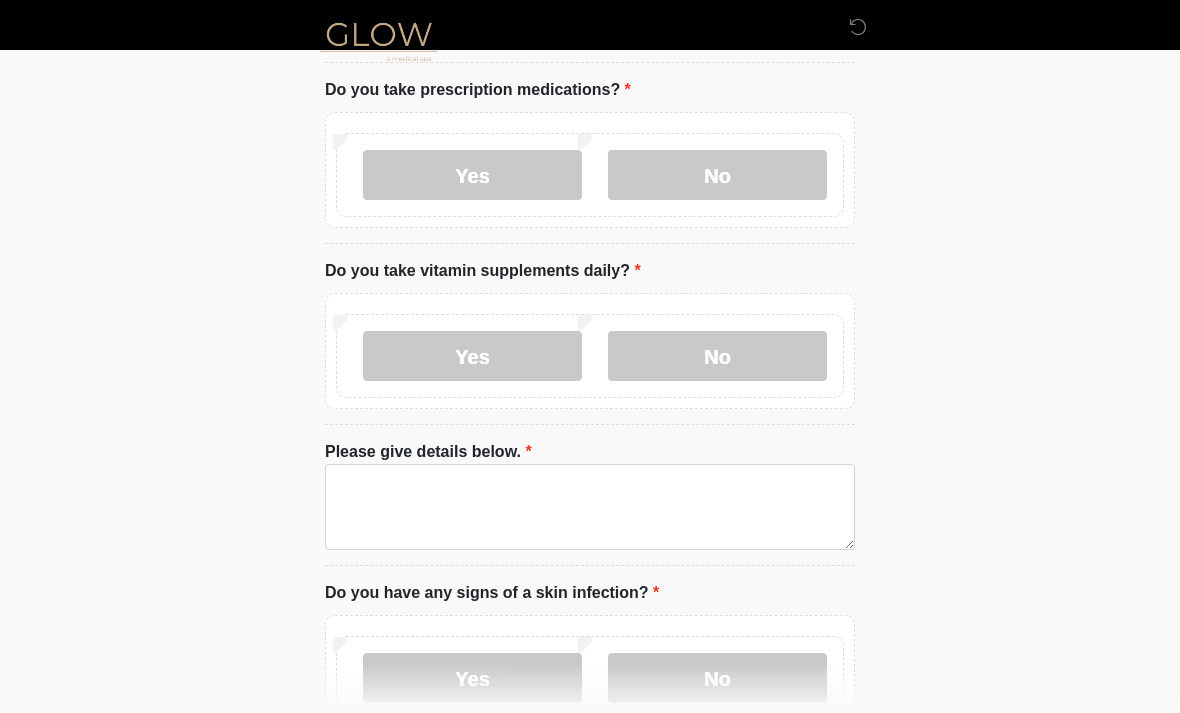 scroll, scrollTop: 0, scrollLeft: 0, axis: both 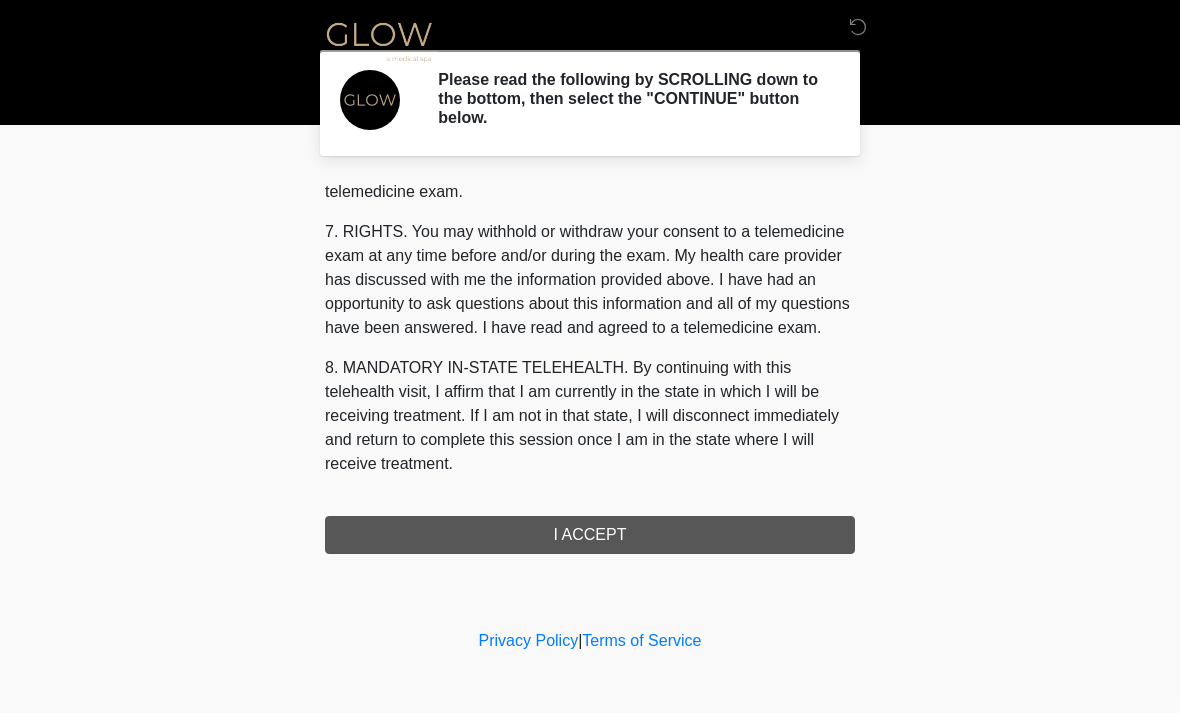 click on "1. PURPOSE. The purpose of this form is to obtain your consent for a telemedicine exam with a qualified practitioner. The purpose of this exam is to assist in the treatment of:  2. NATURE OF TELEMEDICINE EXAM. Telemedicine involves the use of audio, video or other electronic communications to interact with you, consult with your healthcare provider and/or review your medical information for the purpose of treatment clearance, follow-up and/or education. During your telemedicine exam, details of your medical history and personal health information may be discussed with other health professionals through the use of interactive video, audio and telecommunications technology. Additionally, a physical examination of you may take place. 4. HEALTHCARE INSTITUTION. Glow Medical Spa has medical and non-medical technical personnel who may participate in the telemedicine exam to aid in the audio/video link with the qualified practitioner.
I ACCEPT" at bounding box center [590, 366] 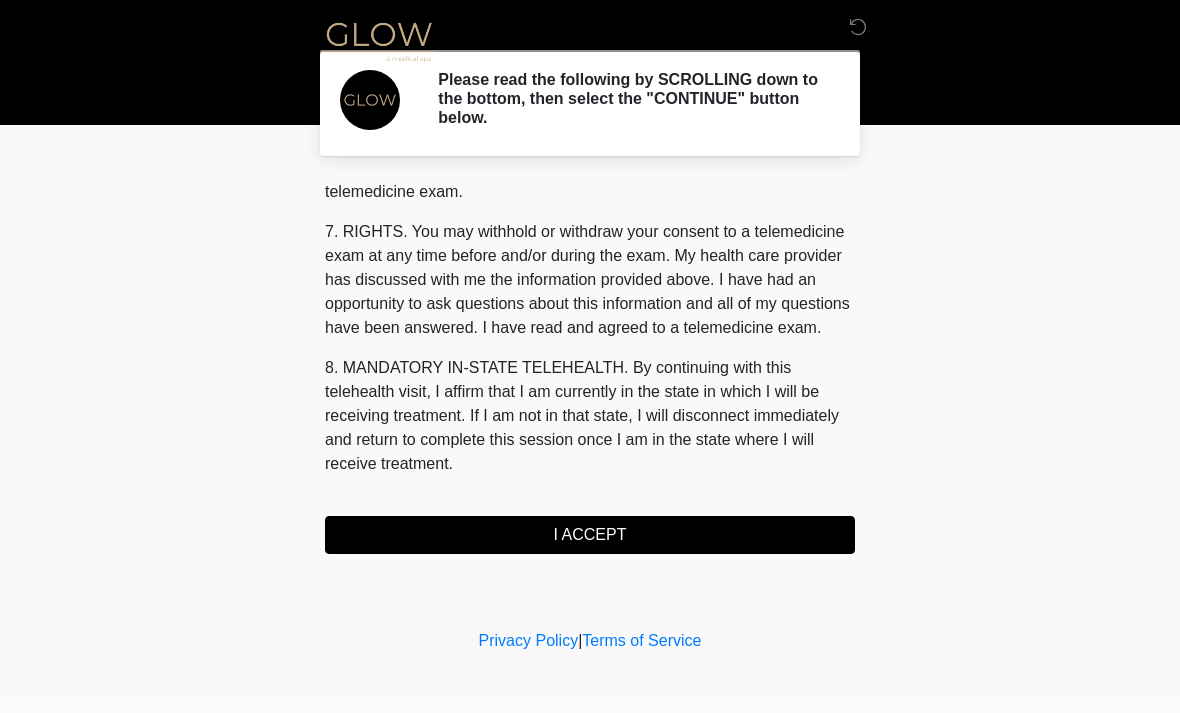 scroll, scrollTop: 847, scrollLeft: 0, axis: vertical 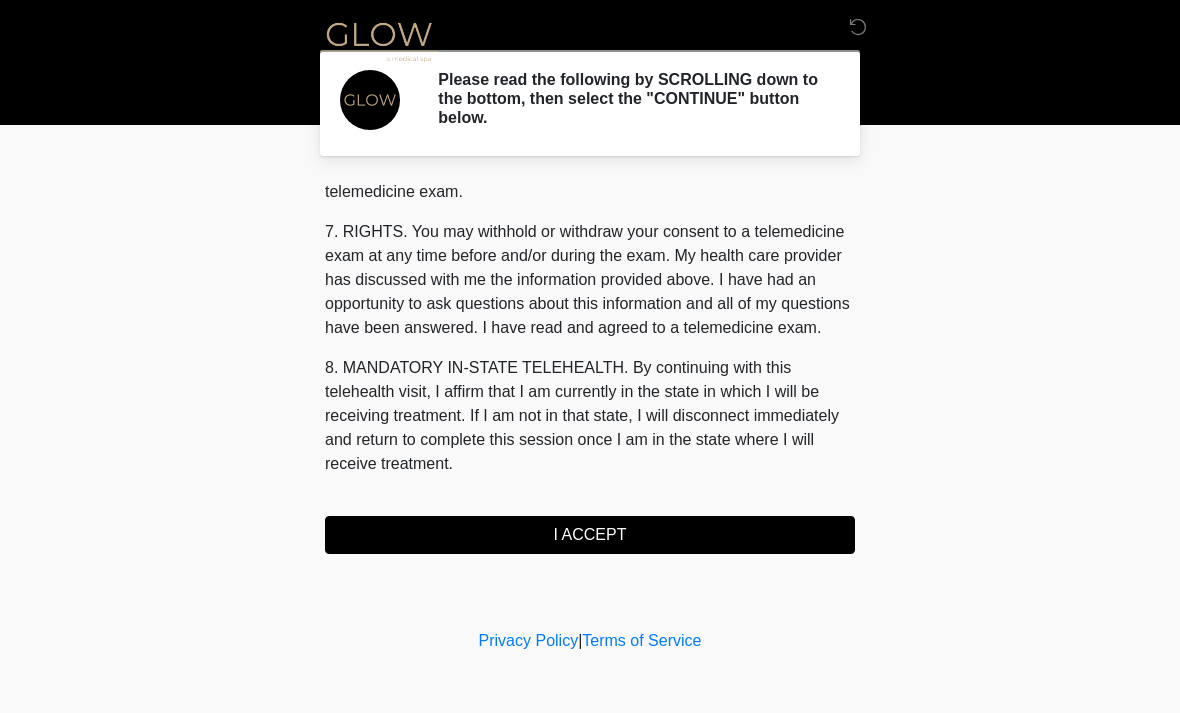 click on "I ACCEPT" at bounding box center [590, 535] 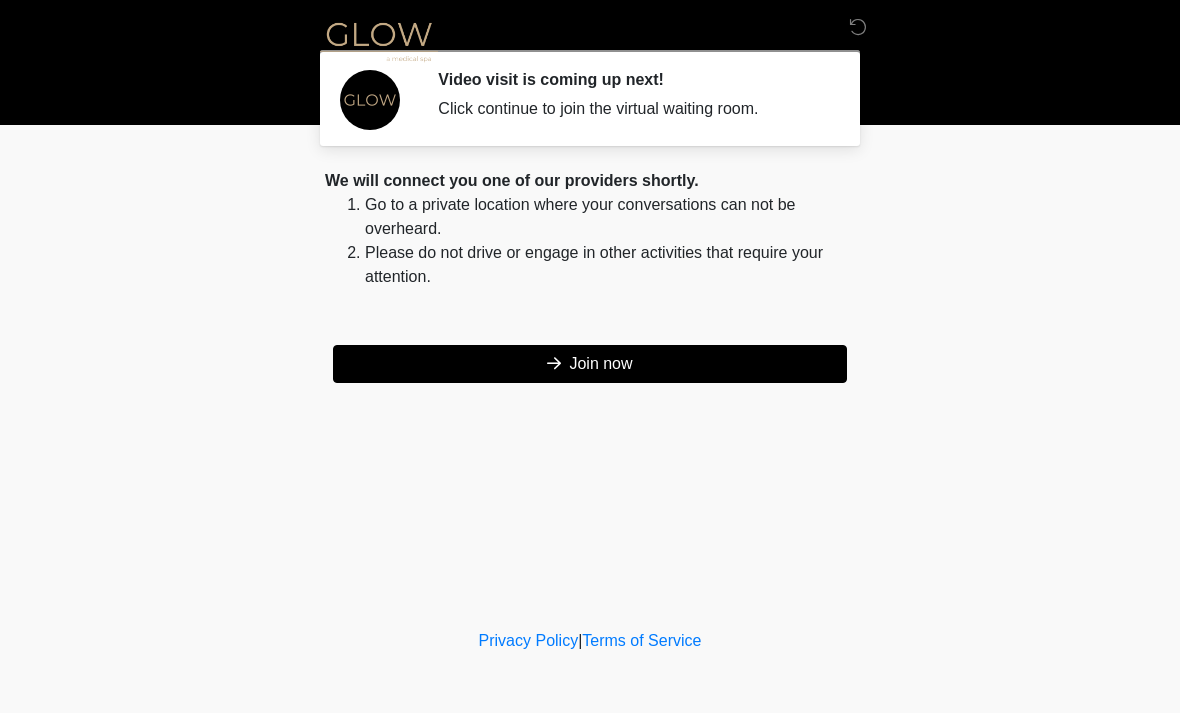 click on "Join now" at bounding box center [590, 364] 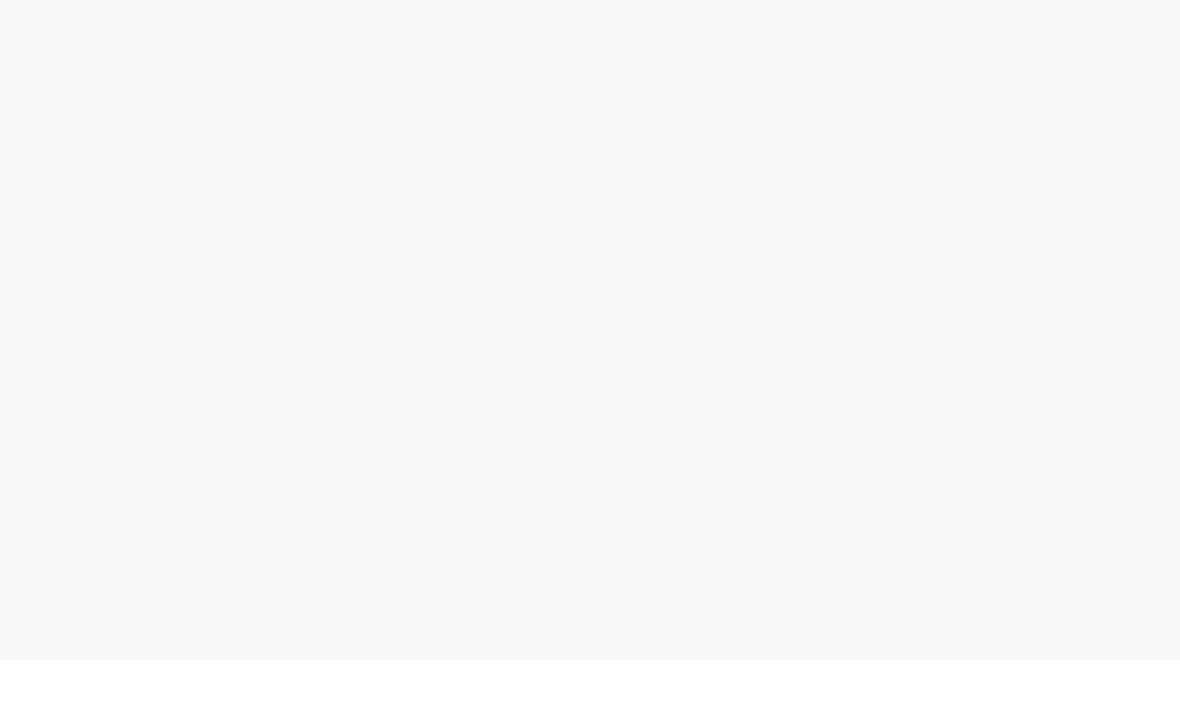 scroll, scrollTop: 6, scrollLeft: 0, axis: vertical 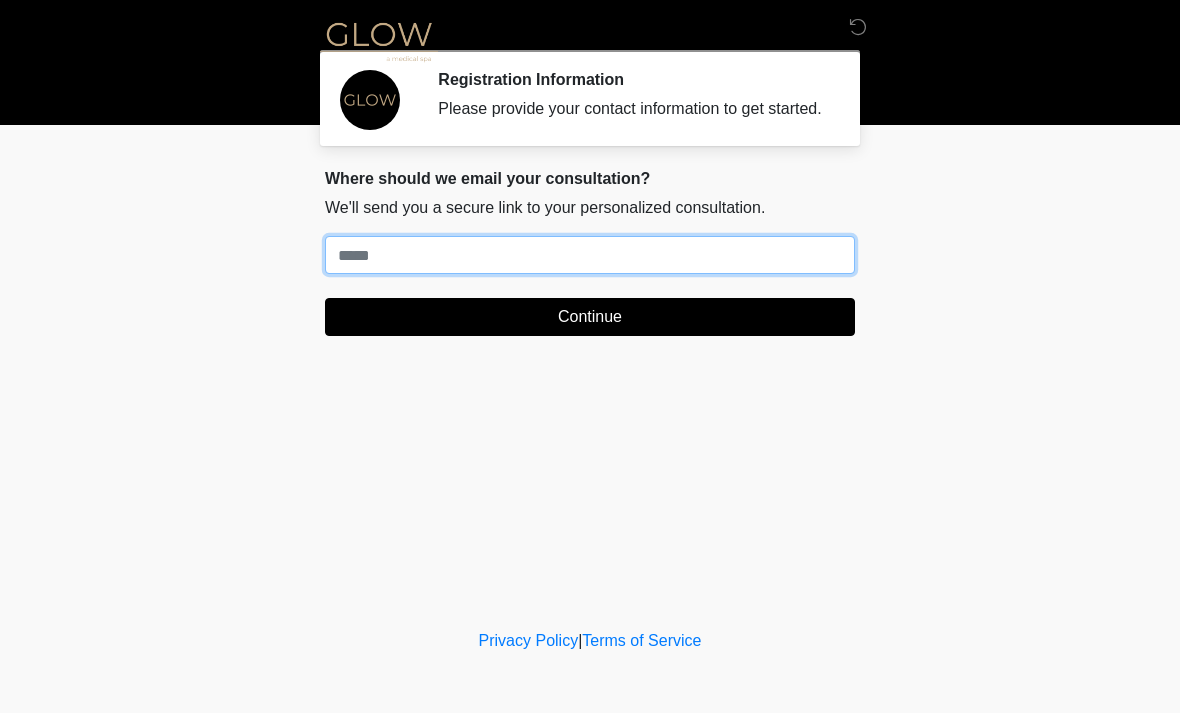 click on "Where should we email your treatment plan?" at bounding box center (590, 255) 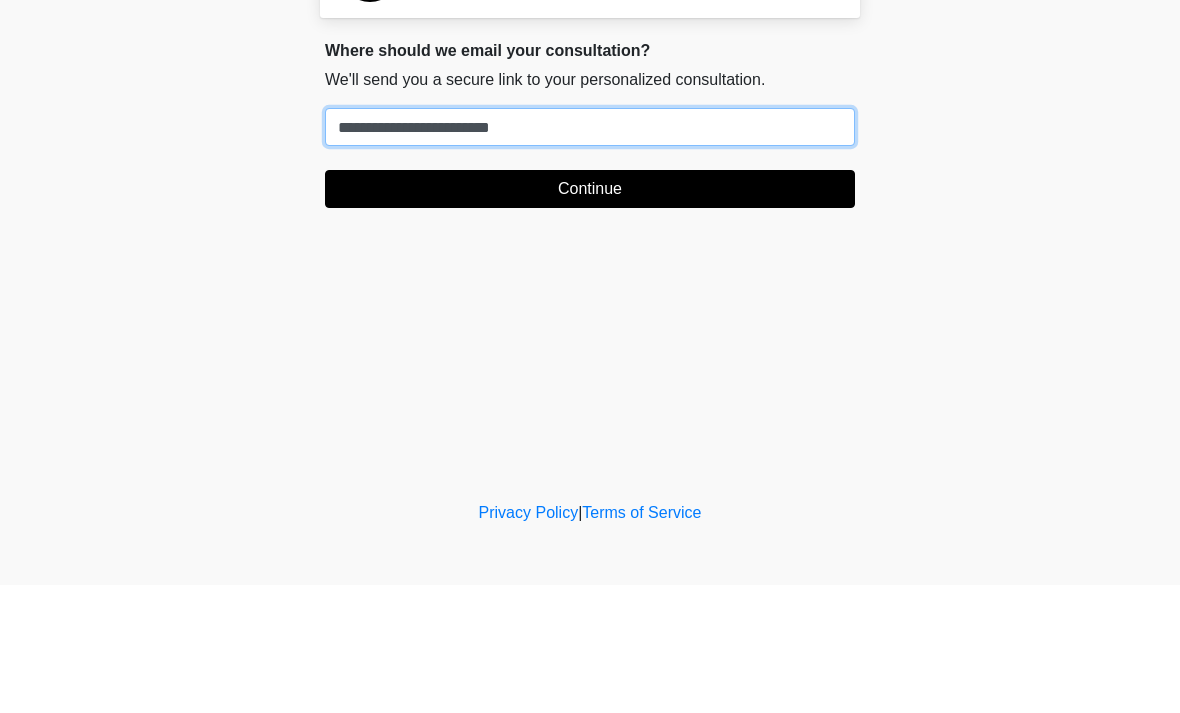 type on "**********" 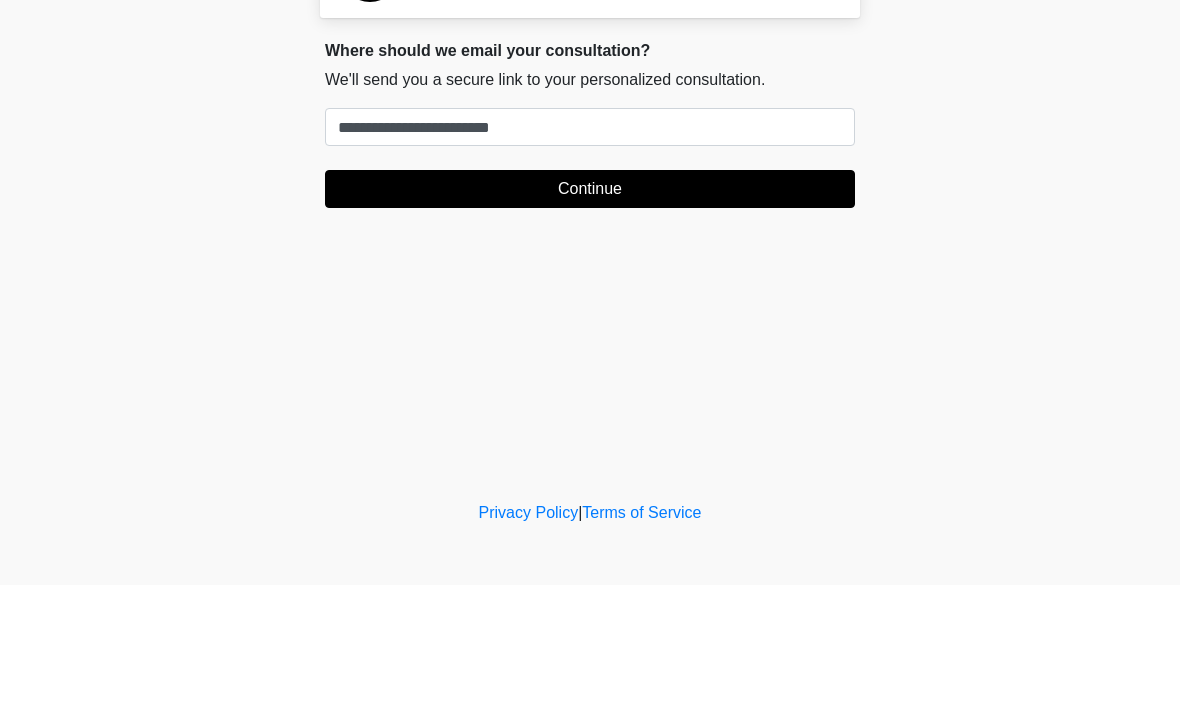 click on "Continue" at bounding box center (590, 317) 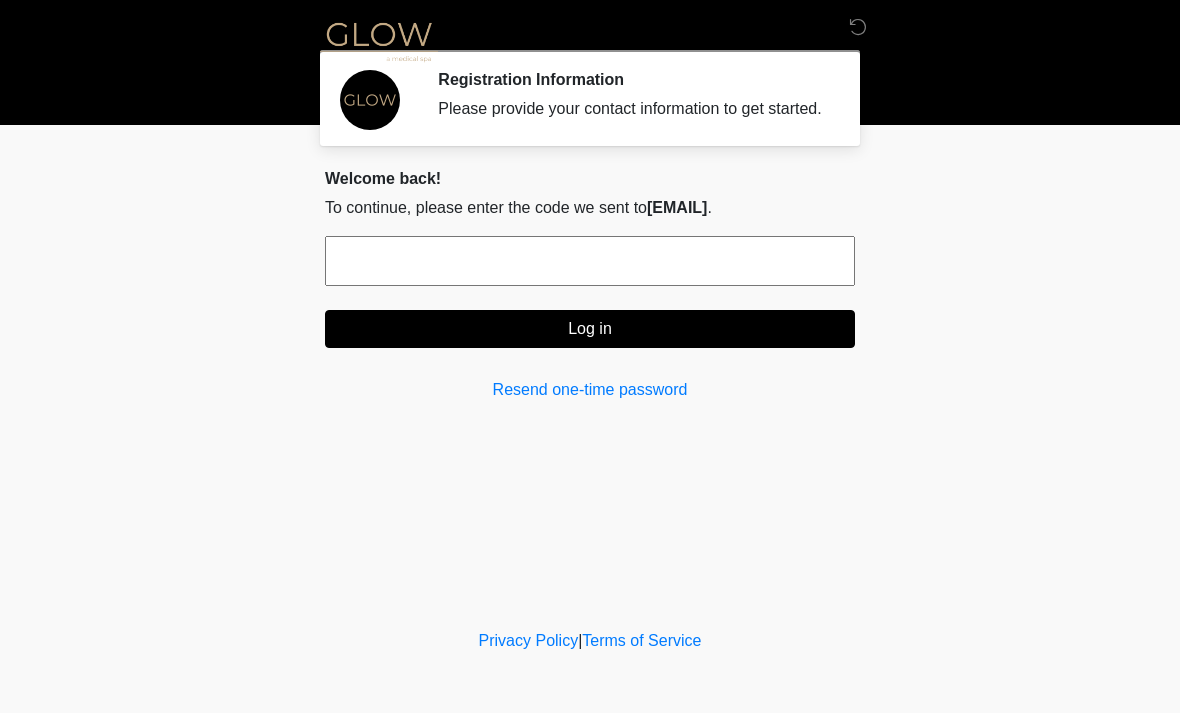 click at bounding box center (590, 261) 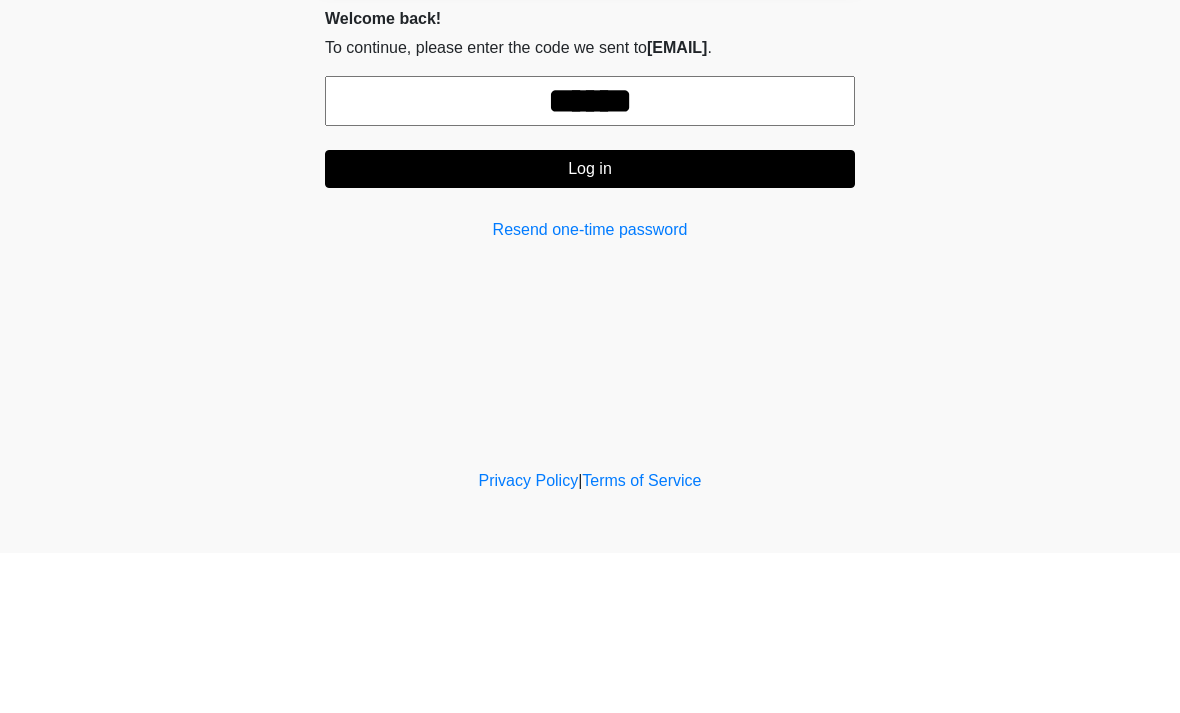 type on "******" 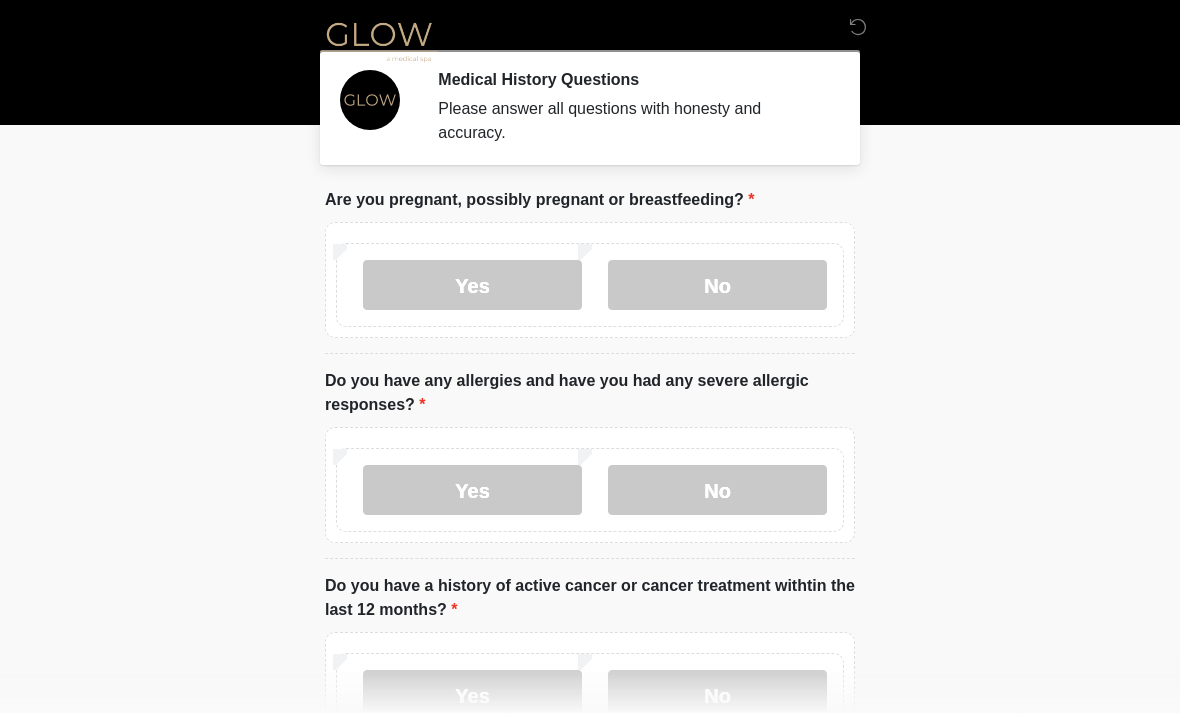 click on "No" at bounding box center [717, 285] 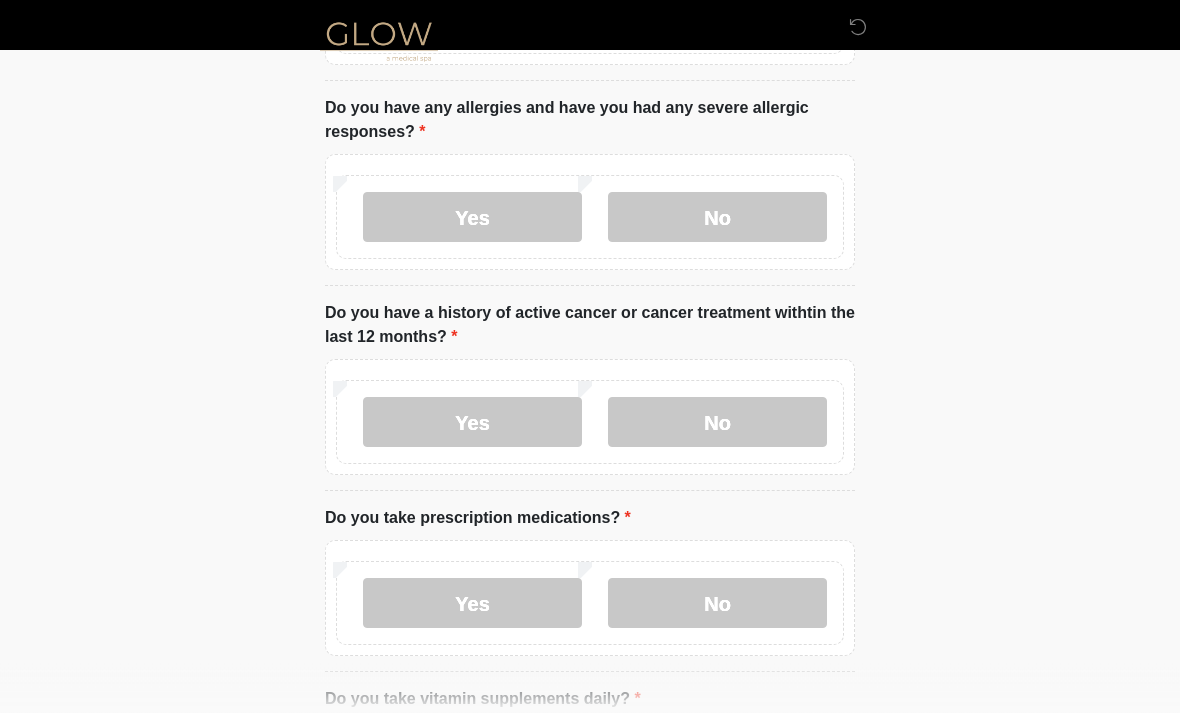 scroll, scrollTop: 280, scrollLeft: 0, axis: vertical 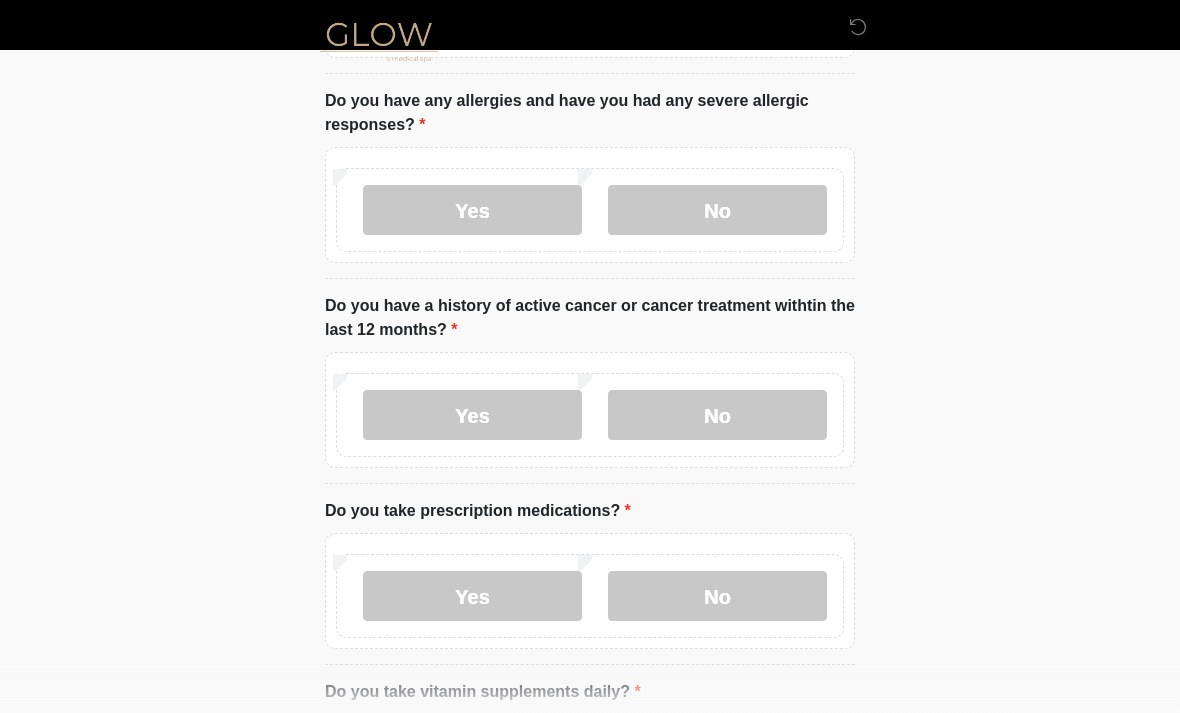 click on "No" at bounding box center (717, 415) 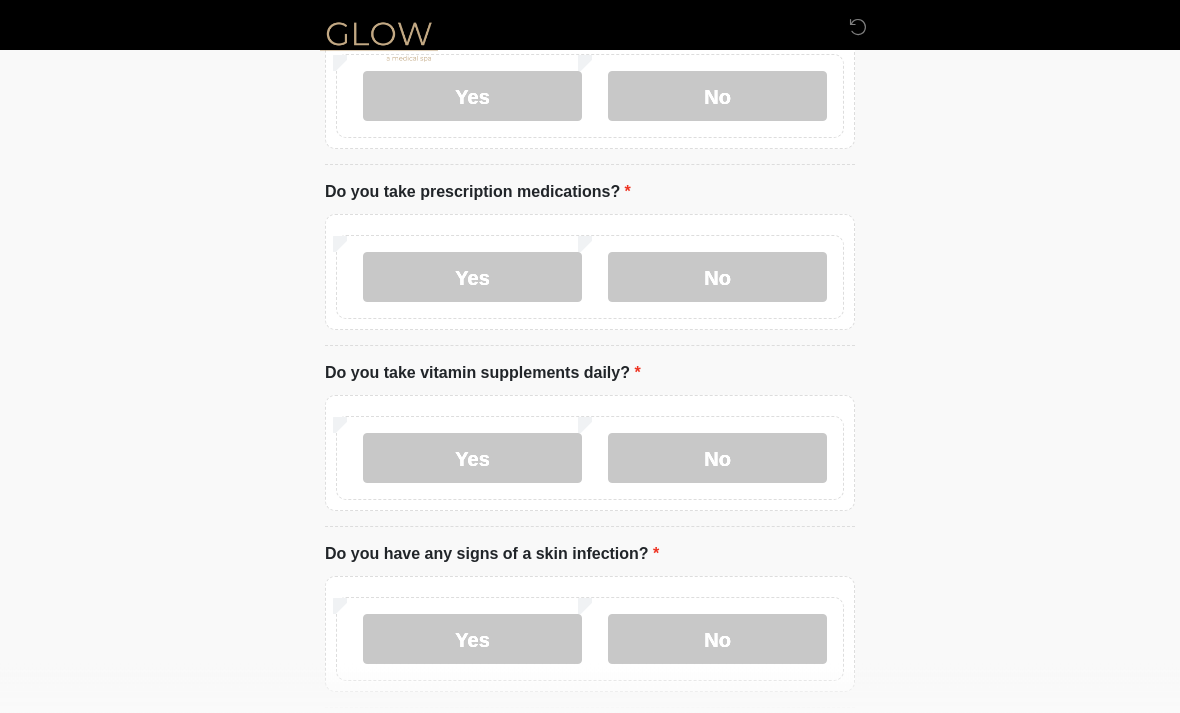 scroll, scrollTop: 599, scrollLeft: 0, axis: vertical 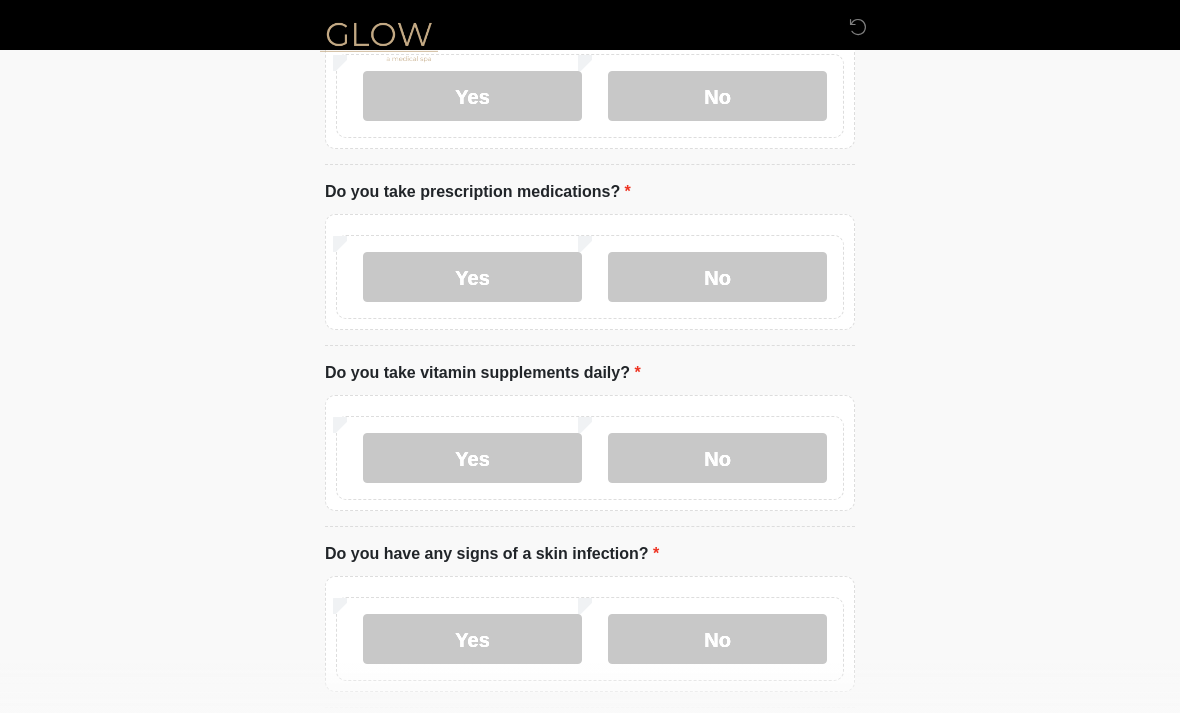 click on "Yes" at bounding box center [472, 277] 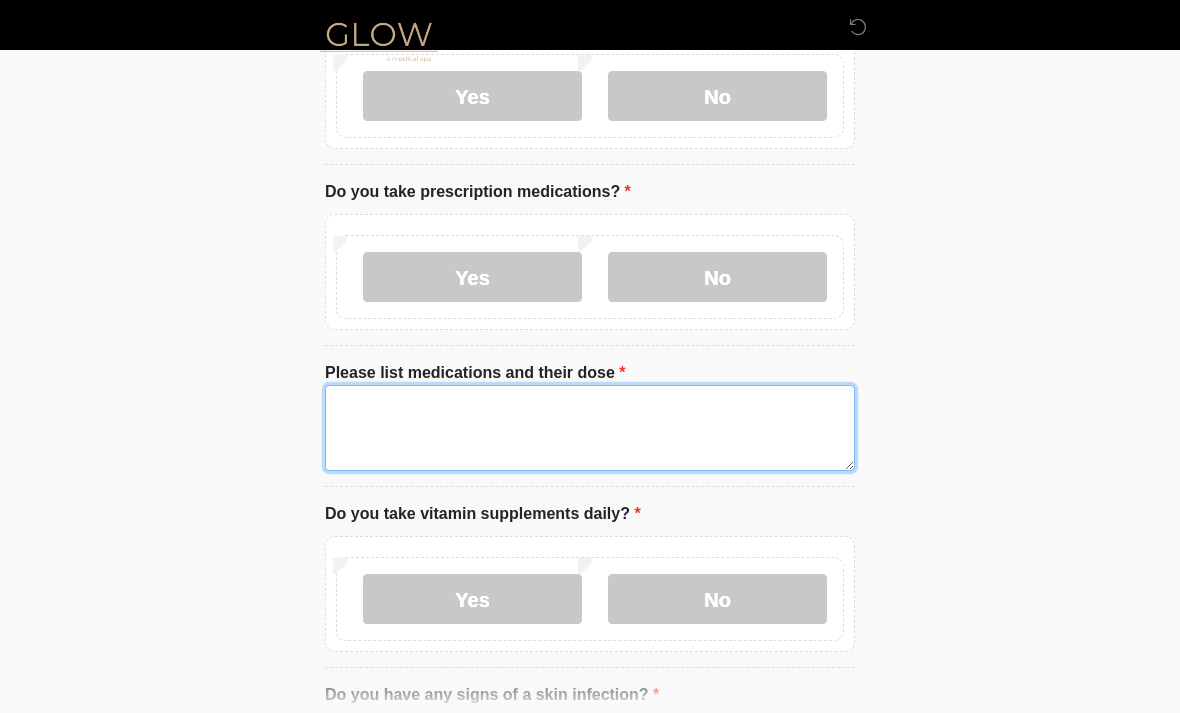 click on "Please list medications and their dose" at bounding box center (590, 428) 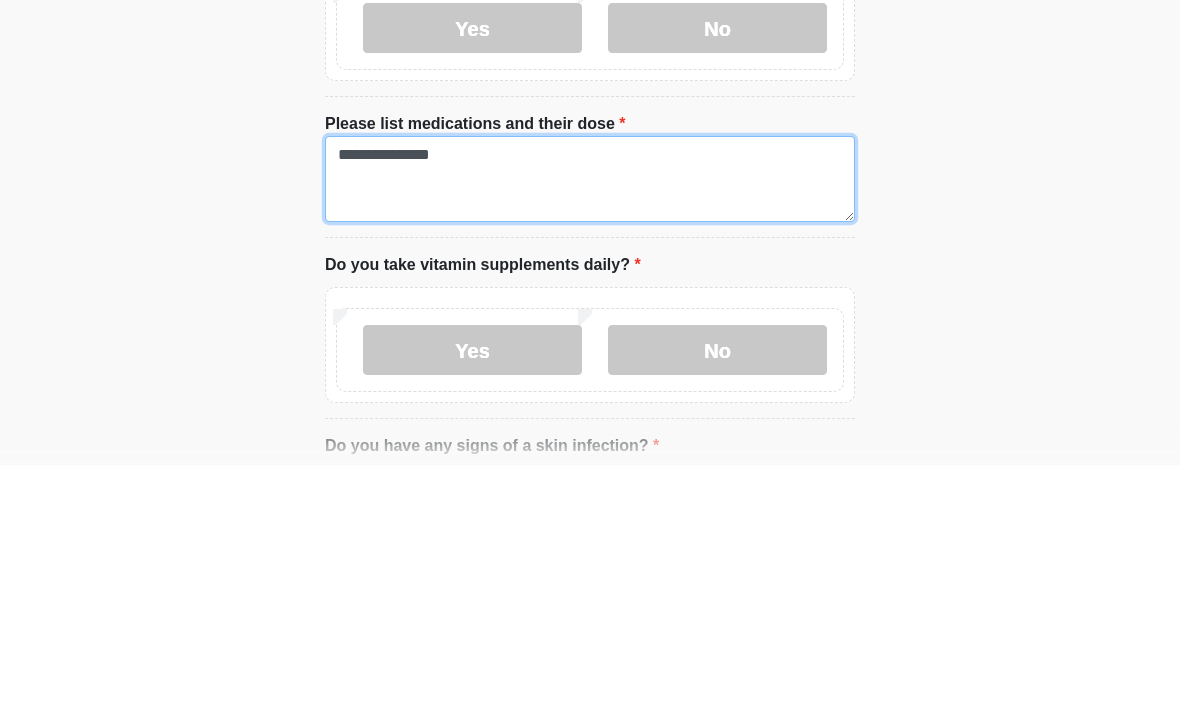 type on "**********" 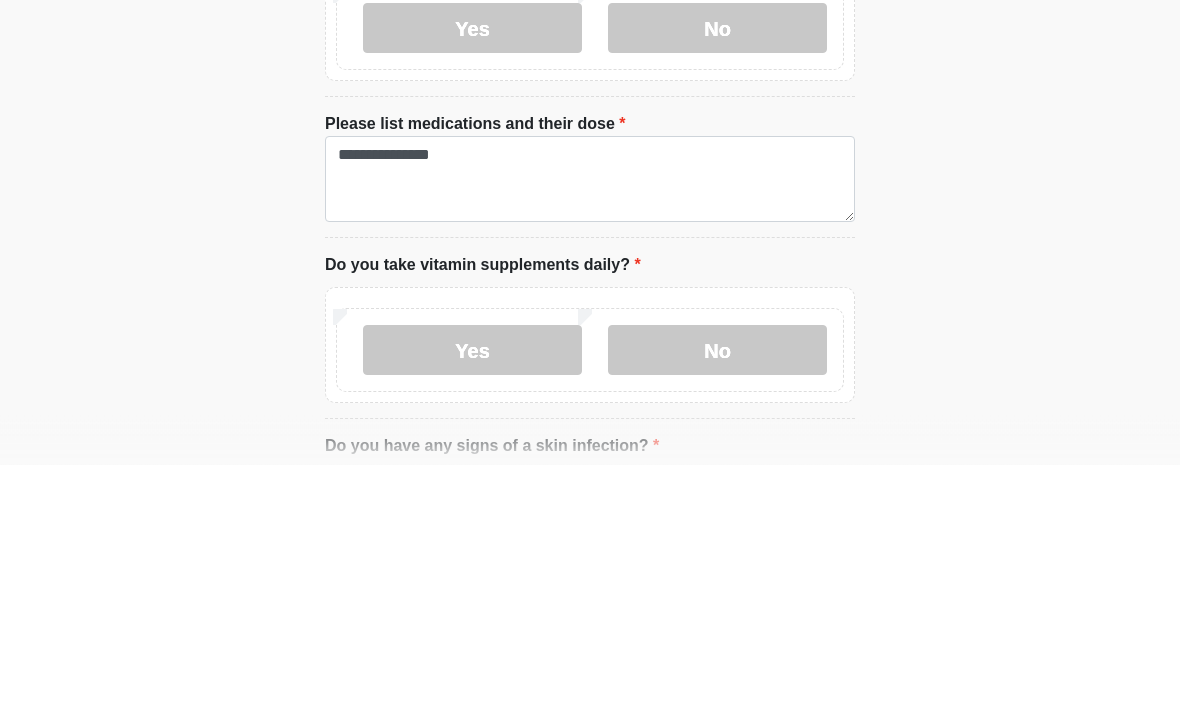 click on "‎ ‎ ‎
Medical History Questions
Please answer all questions with honesty and accuracy.
Please connect to Wi-Fi now   Provide us with your contact info  Answer some questions about your medical history  Complete a video call with one of our providers
This is the beginning of your  virtual Good Faith Exam .  ﻿﻿﻿﻿﻿﻿﻿ This step is necessary to provide official medical clearance and documentation for your upcoming treatment(s).   ﻿﻿﻿﻿﻿﻿To begin, ﻿﻿﻿﻿﻿ press the continue button below and answer all questions with honesty.
Continue
Please be sure your device is connected to a Wi-Fi Network for quicker service.  ﻿﻿﻿﻿﻿﻿﻿.﻿﻿﻿" at bounding box center (590, -243) 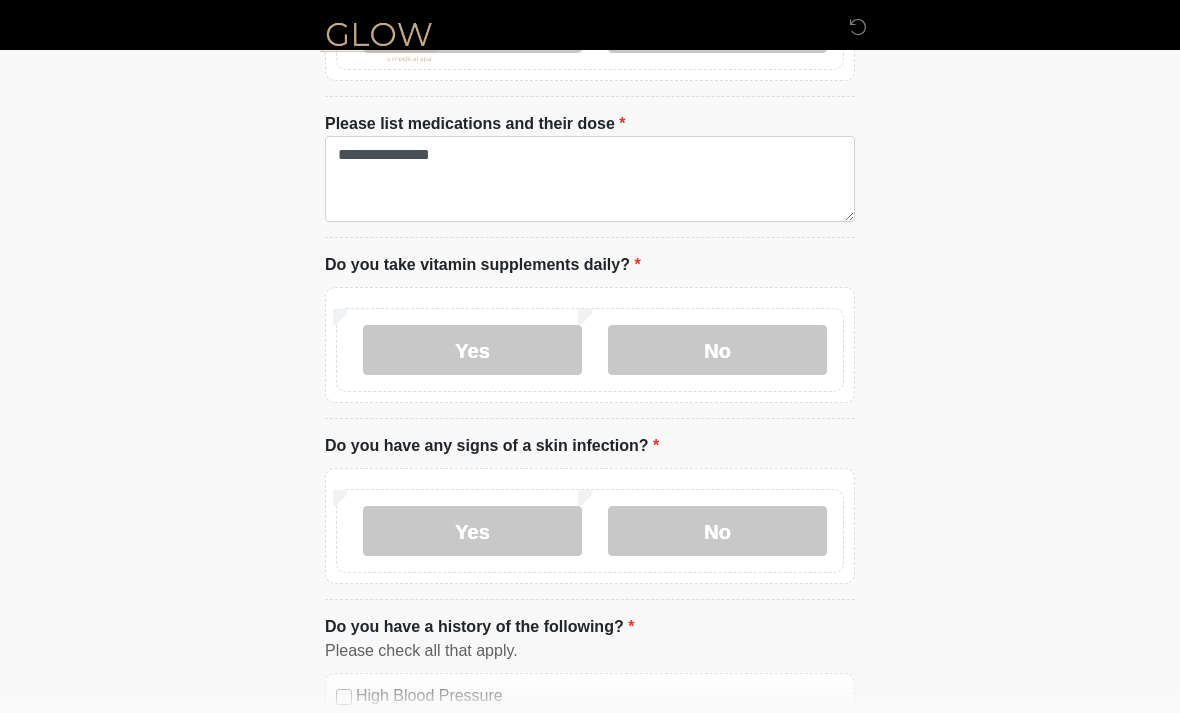 click on "Yes" at bounding box center [472, 350] 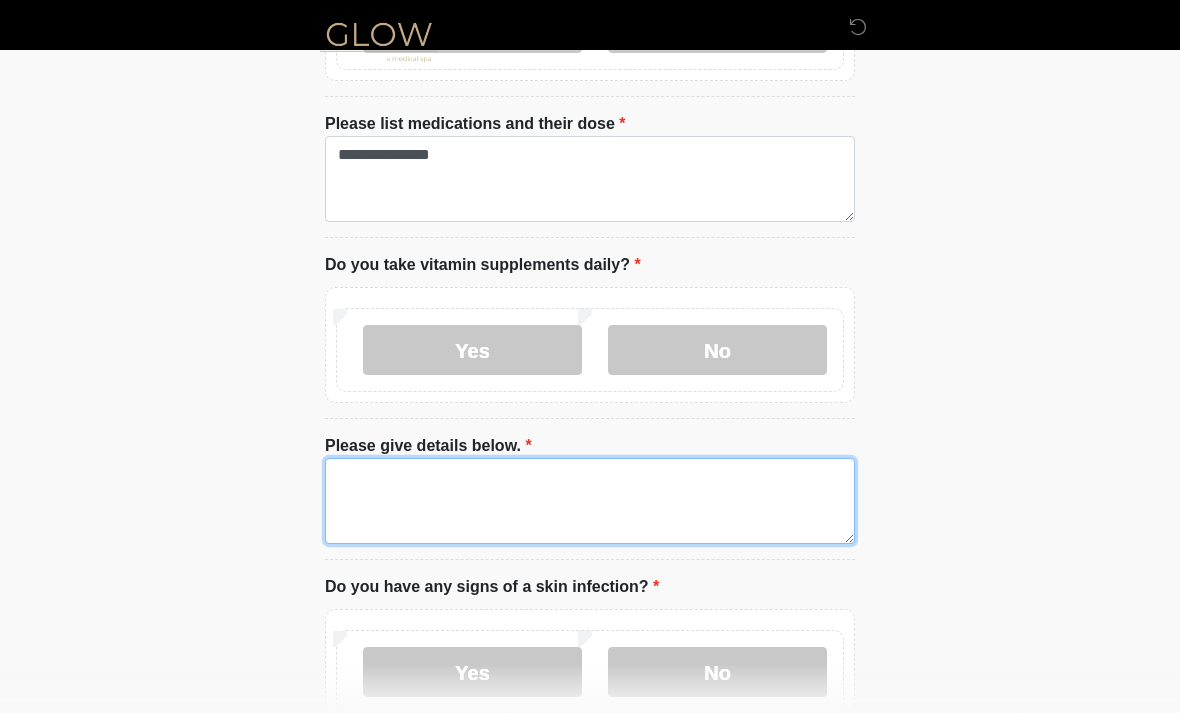 click on "Please give details below." at bounding box center [590, 501] 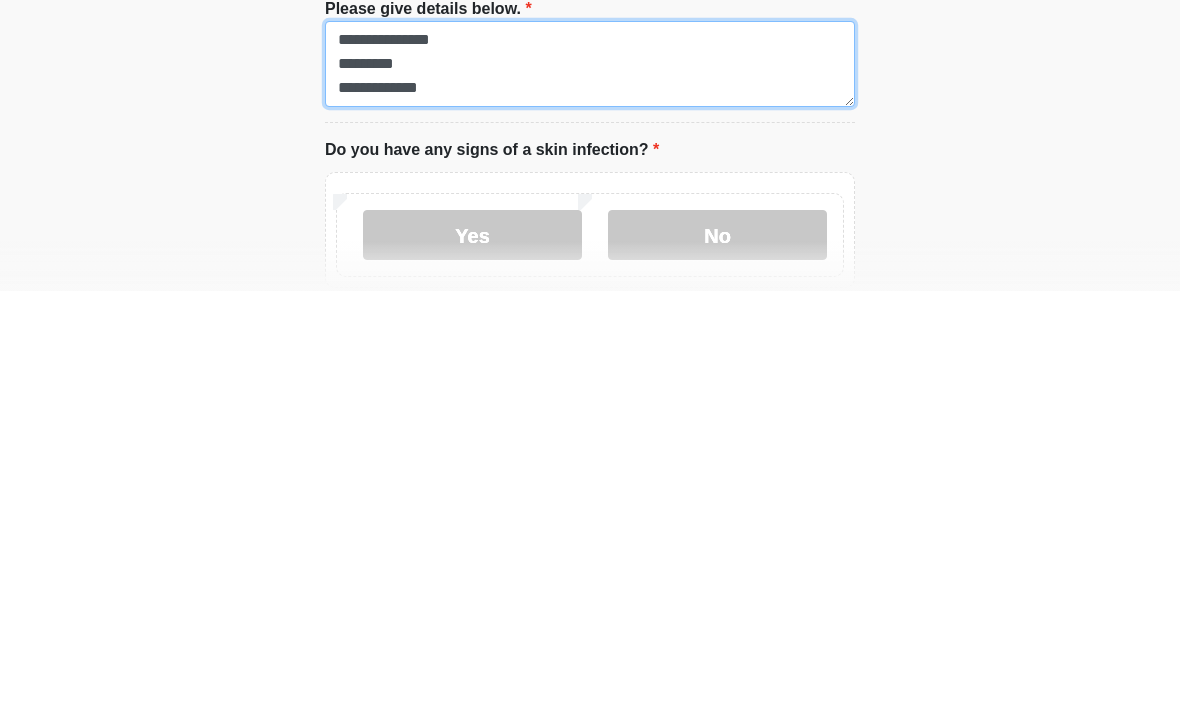 type on "**********" 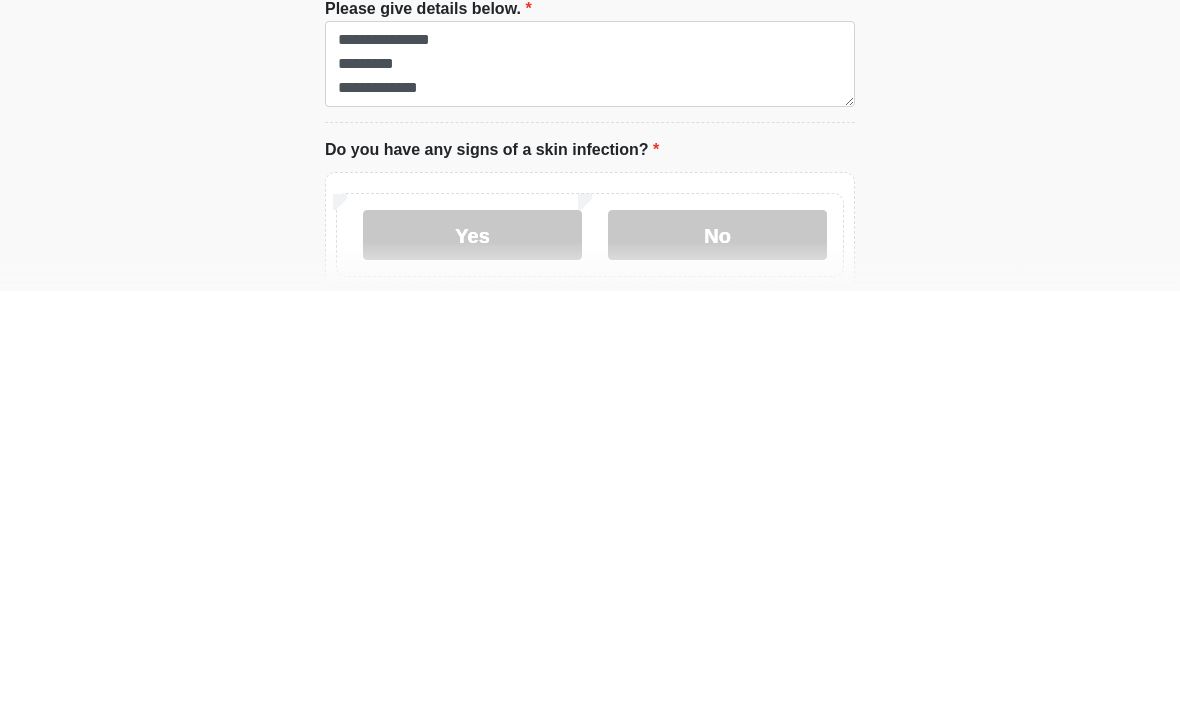 click on "No" at bounding box center [717, 657] 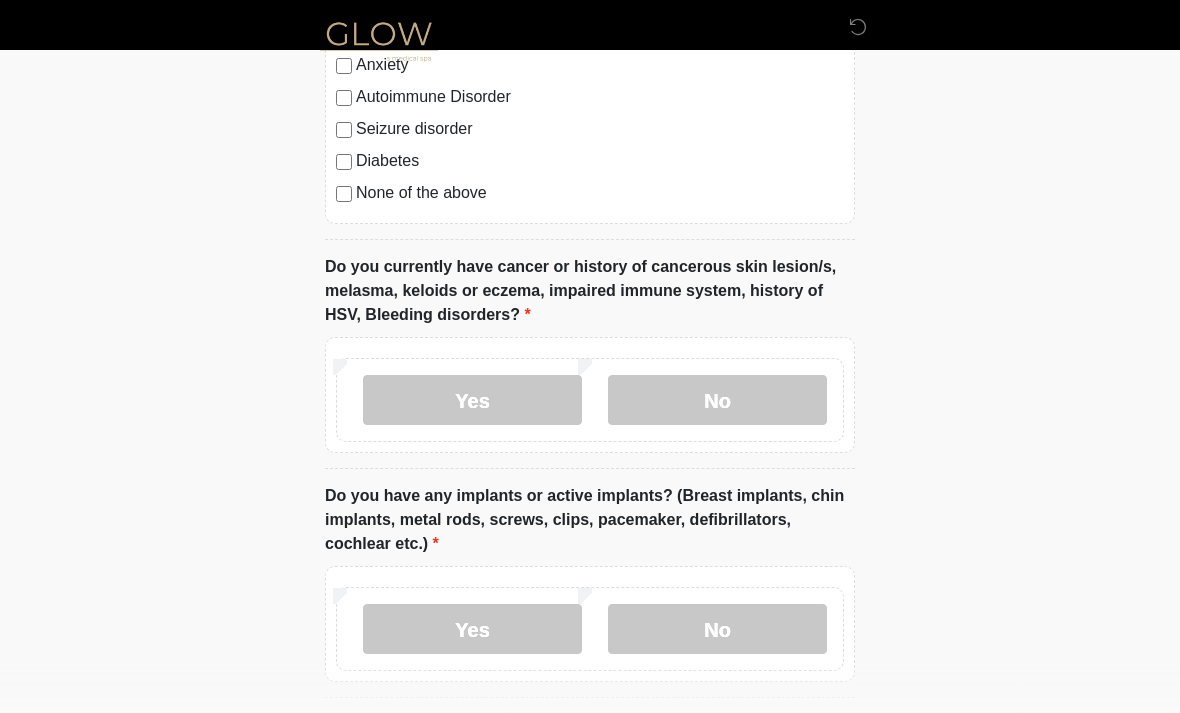 scroll, scrollTop: 1846, scrollLeft: 0, axis: vertical 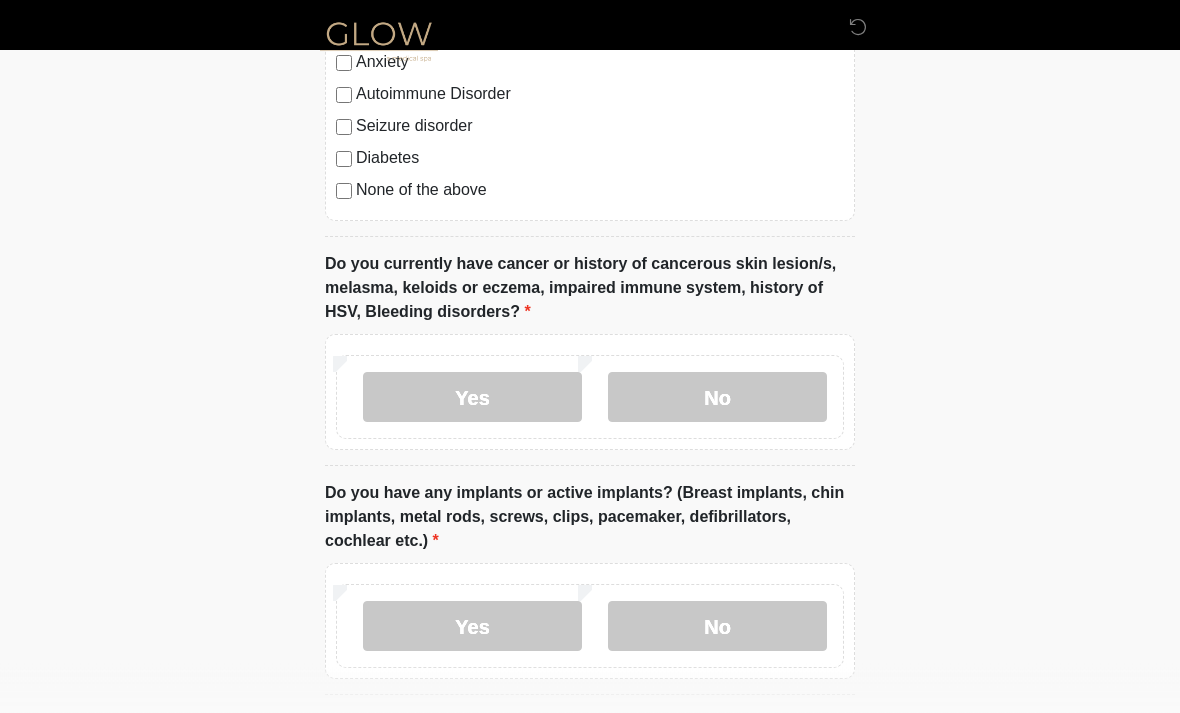 click on "No" at bounding box center [717, 398] 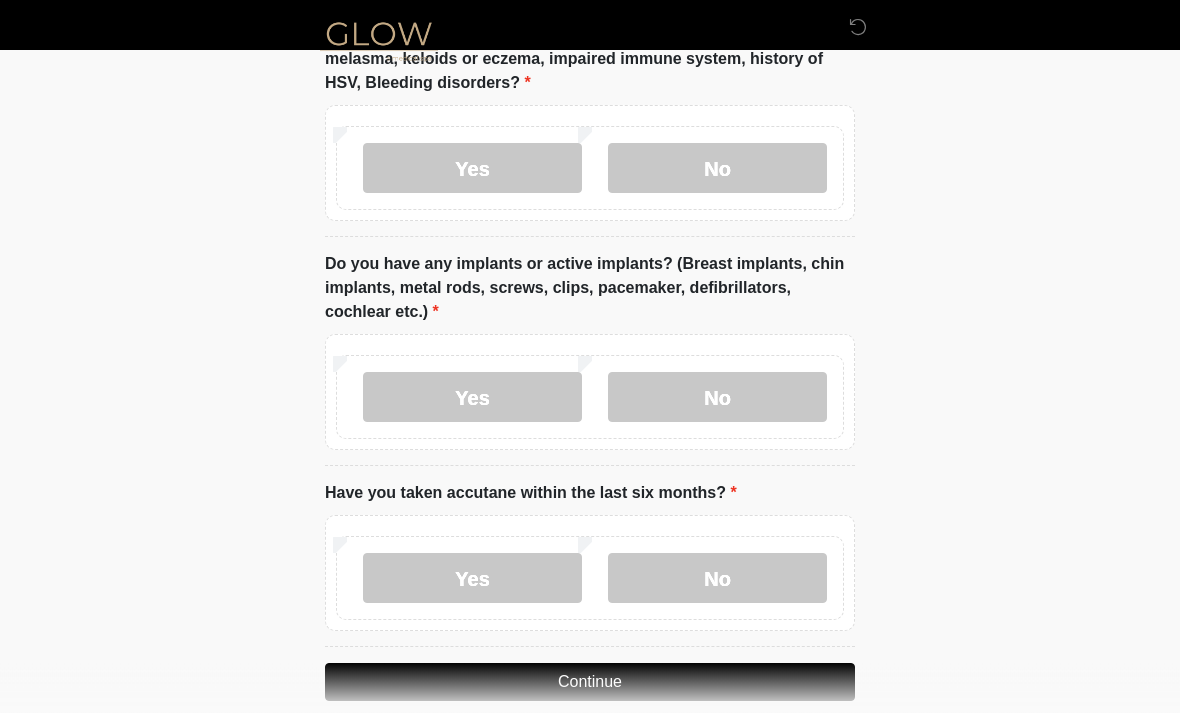 click on "No" at bounding box center [717, 398] 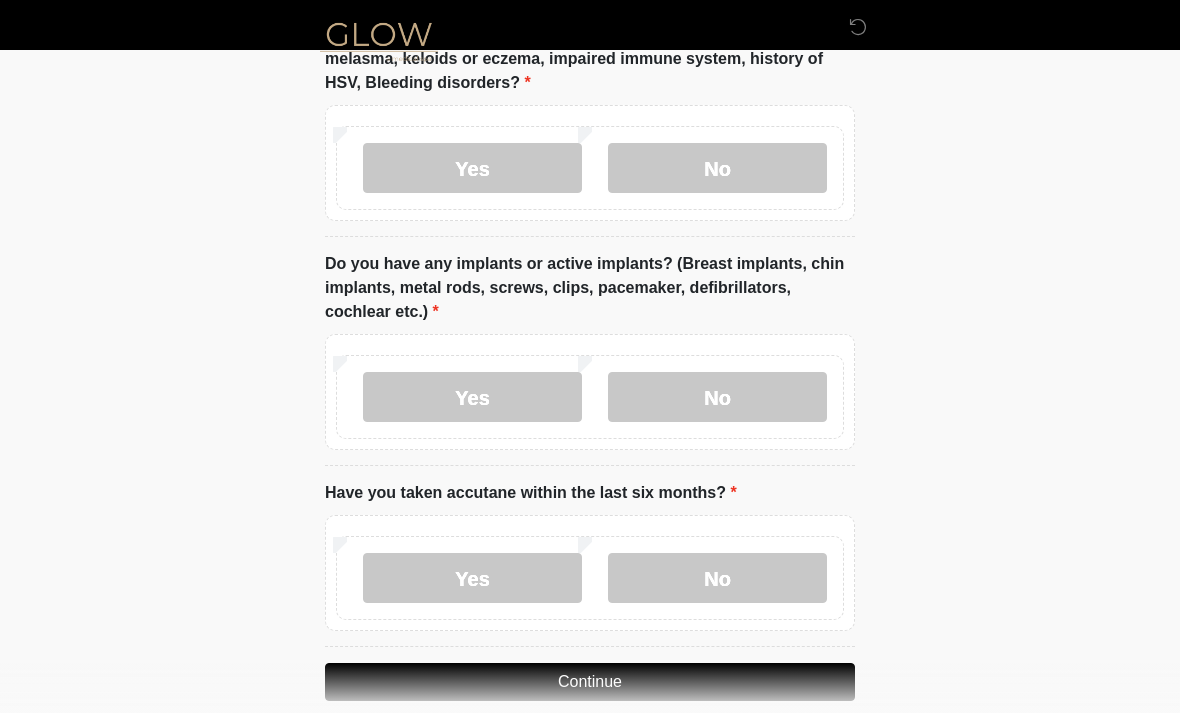 scroll, scrollTop: 2102, scrollLeft: 0, axis: vertical 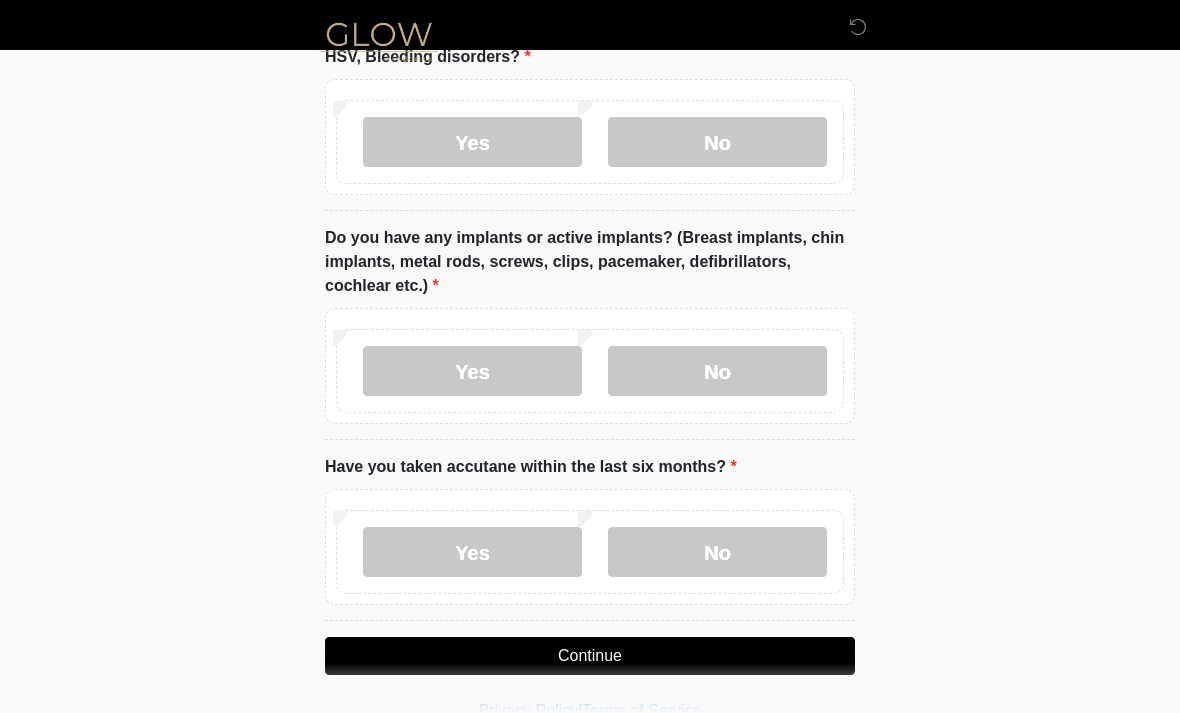 click on "No" at bounding box center (717, 552) 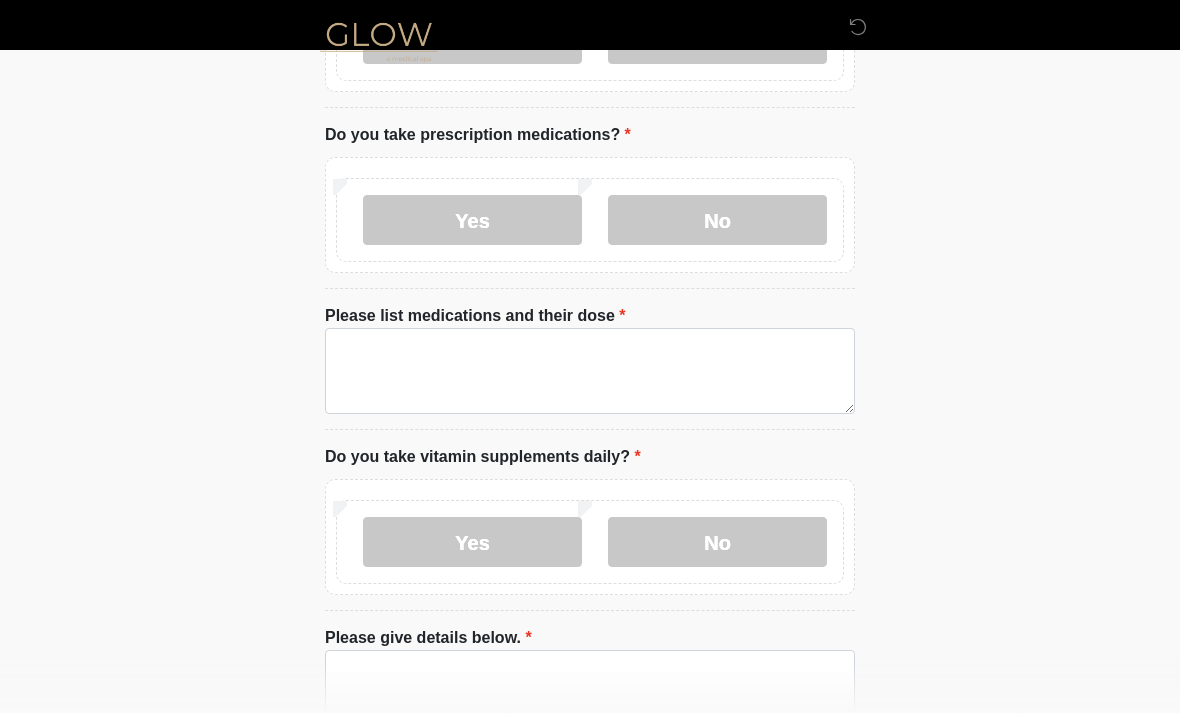 scroll, scrollTop: 0, scrollLeft: 0, axis: both 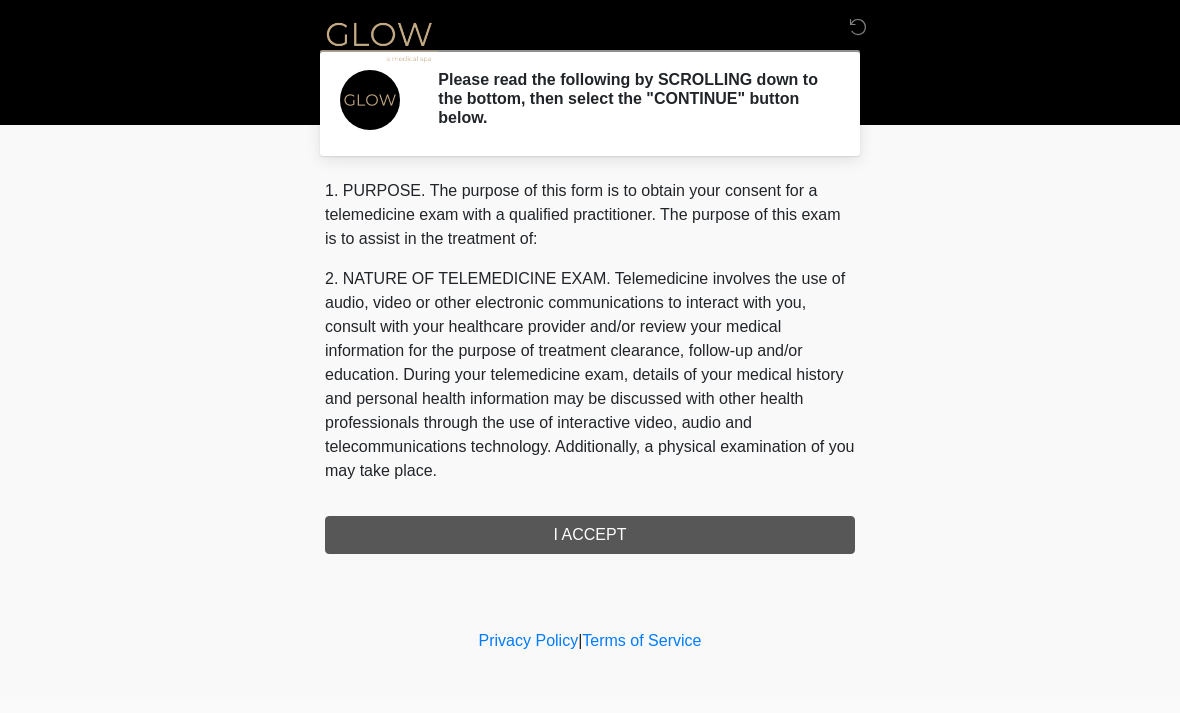 click on "1. PURPOSE. The purpose of this form is to obtain your consent for a telemedicine exam with a qualified practitioner. The purpose of this exam is to assist in the treatment of:  2. NATURE OF TELEMEDICINE EXAM. Telemedicine involves the use of audio, video or other electronic communications to interact with you, consult with your healthcare provider and/or review your medical information for the purpose of treatment clearance, follow-up and/or education. During your telemedicine exam, details of your medical history and personal health information may be discussed with other health professionals through the use of interactive video, audio and telecommunications technology. Additionally, a physical examination of you may take place. 4. HEALTHCARE INSTITUTION. Glow Medical Spa has medical and non-medical technical personnel who may participate in the telemedicine exam to aid in the audio/video link with the qualified practitioner.
I ACCEPT" at bounding box center [590, 366] 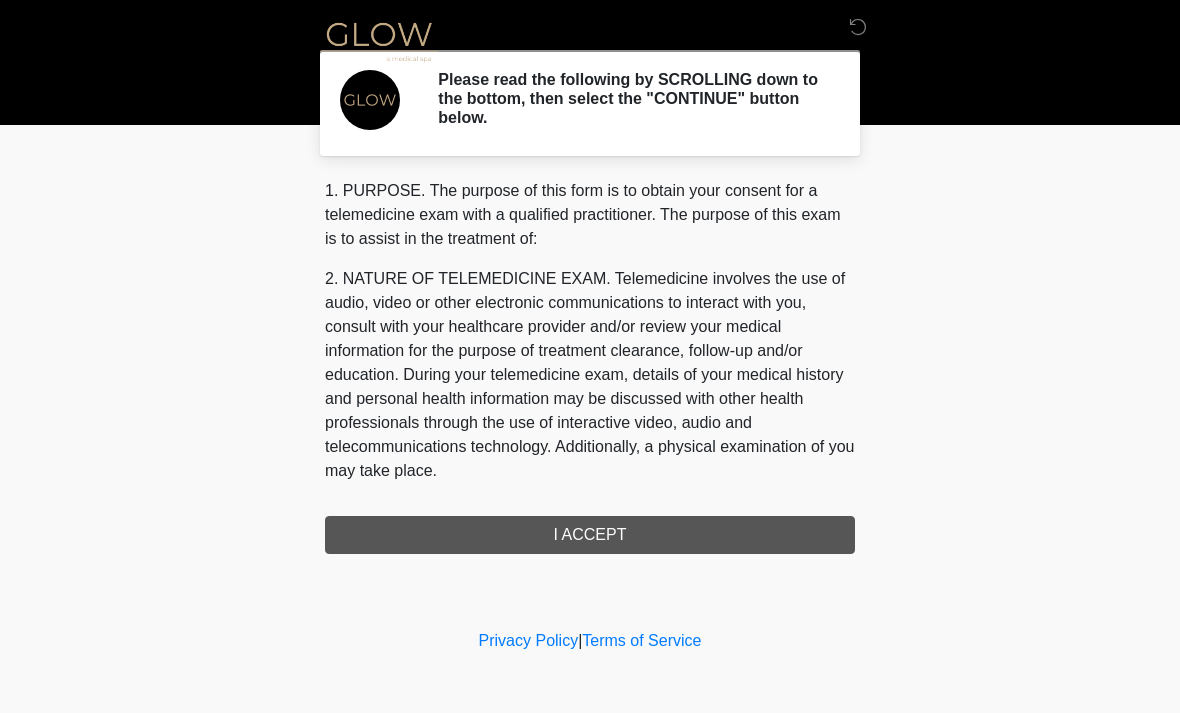 click on "1. PURPOSE. The purpose of this form is to obtain your consent for a telemedicine exam with a qualified practitioner. The purpose of this exam is to assist in the treatment of:  2. NATURE OF TELEMEDICINE EXAM. Telemedicine involves the use of audio, video or other electronic communications to interact with you, consult with your healthcare provider and/or review your medical information for the purpose of treatment clearance, follow-up and/or education. During your telemedicine exam, details of your medical history and personal health information may be discussed with other health professionals through the use of interactive video, audio and telecommunications technology. Additionally, a physical examination of you may take place. 4. HEALTHCARE INSTITUTION. Glow Medical Spa has medical and non-medical technical personnel who may participate in the telemedicine exam to aid in the audio/video link with the qualified practitioner.
I ACCEPT" at bounding box center (590, 366) 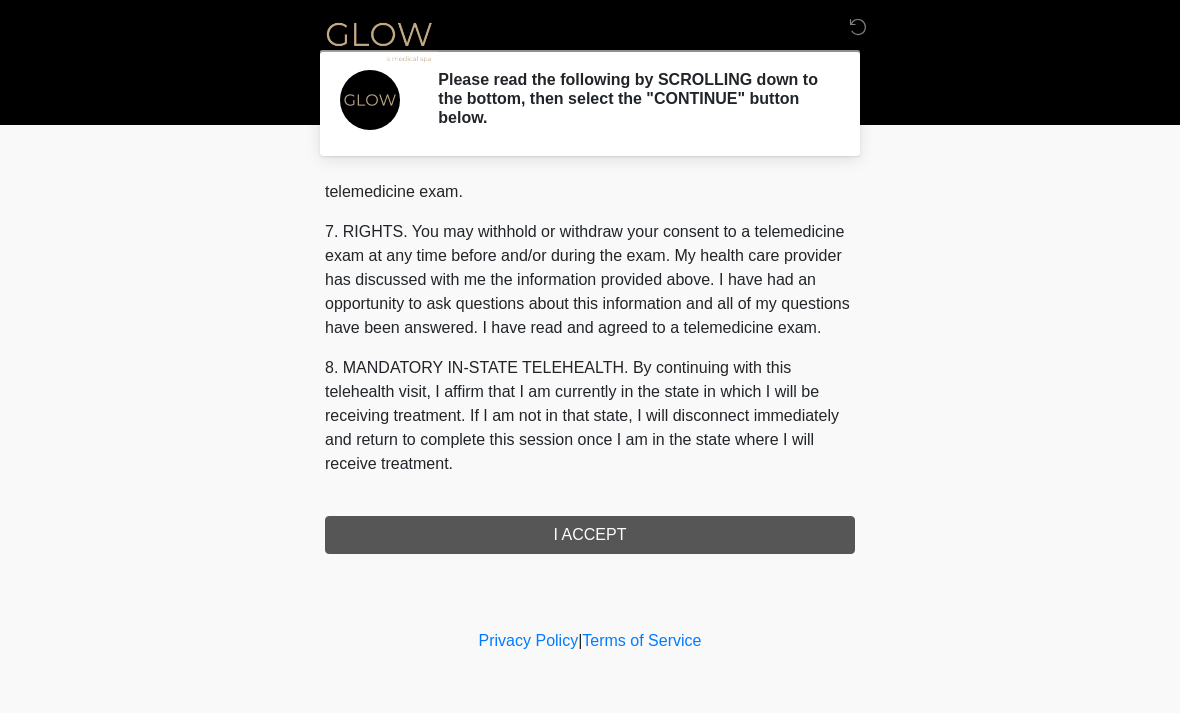 click on "I ACCEPT" at bounding box center (590, 535) 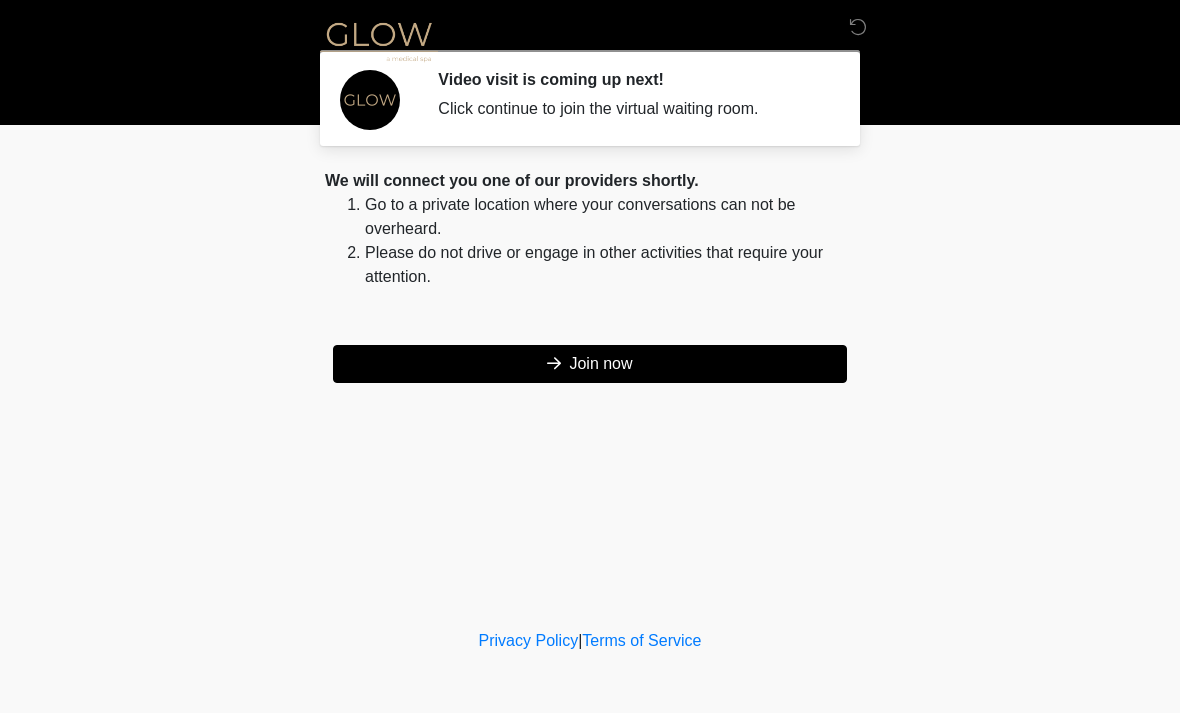 click on "Join now" at bounding box center (590, 364) 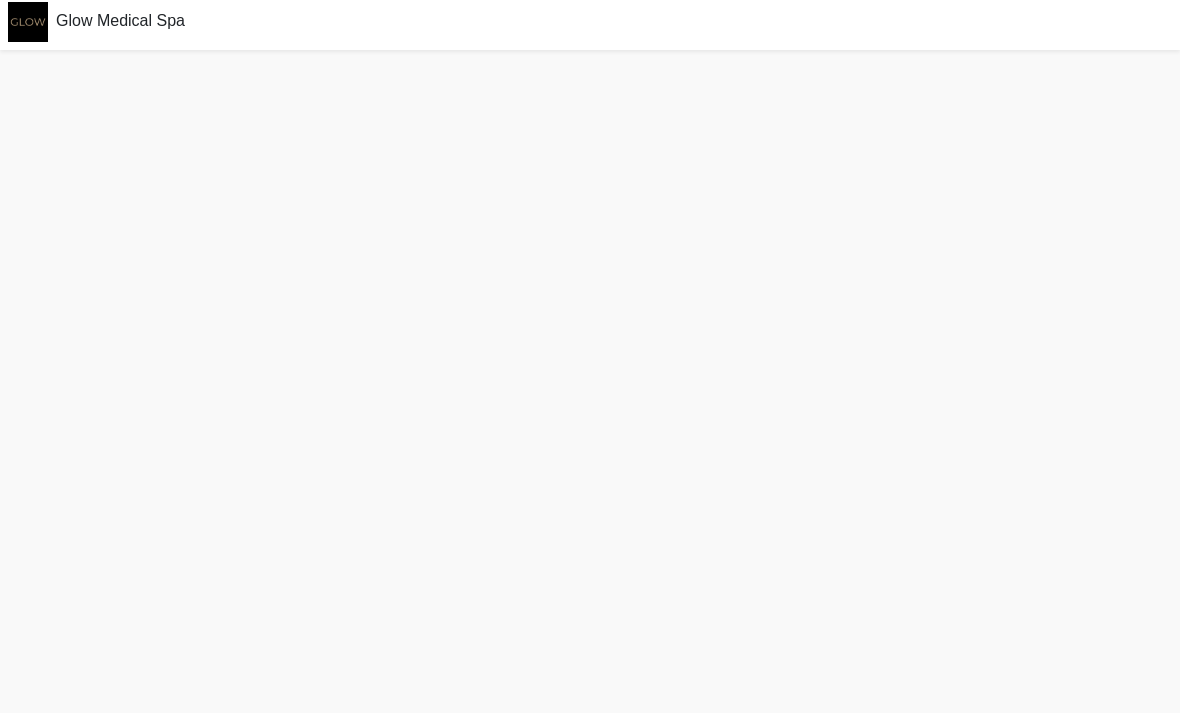 scroll, scrollTop: 0, scrollLeft: 0, axis: both 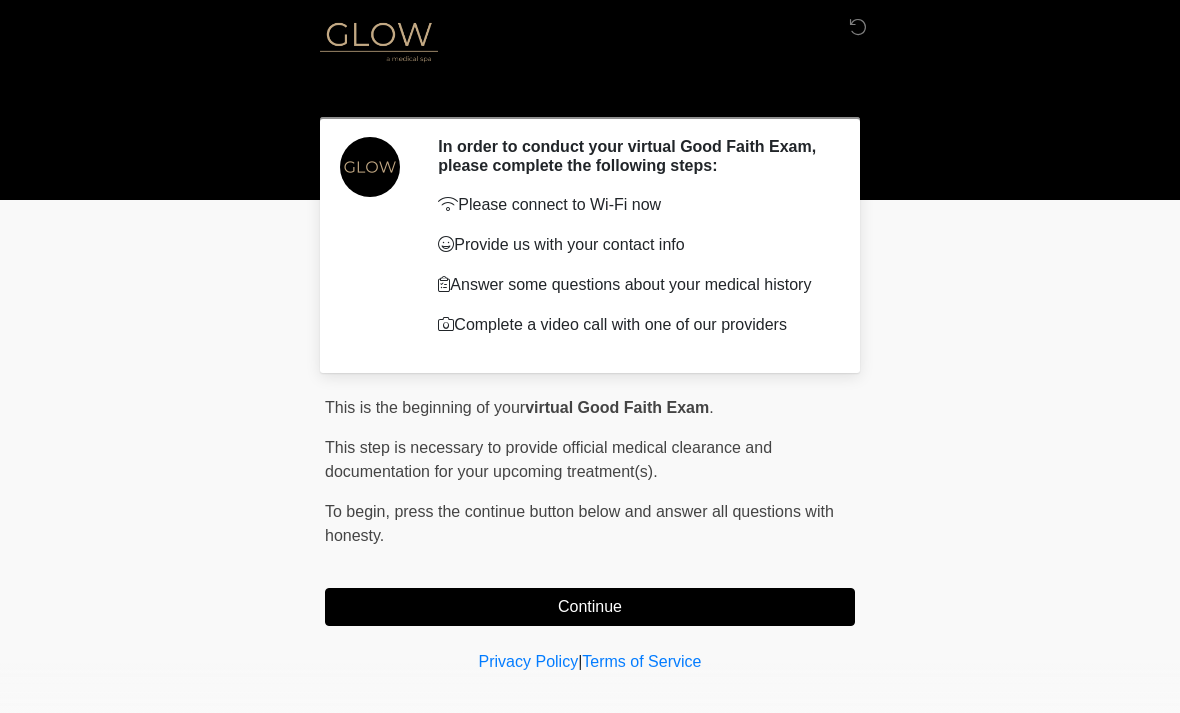 click on "Continue" at bounding box center [590, 607] 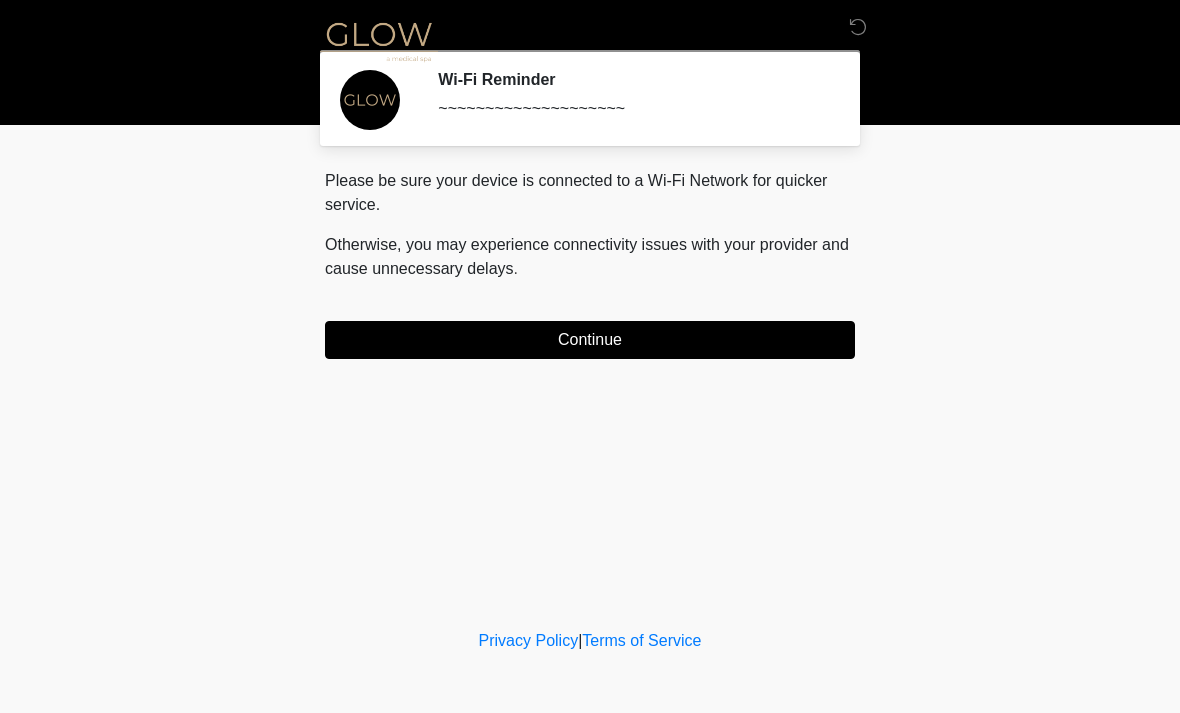click on "Continue" at bounding box center [590, 340] 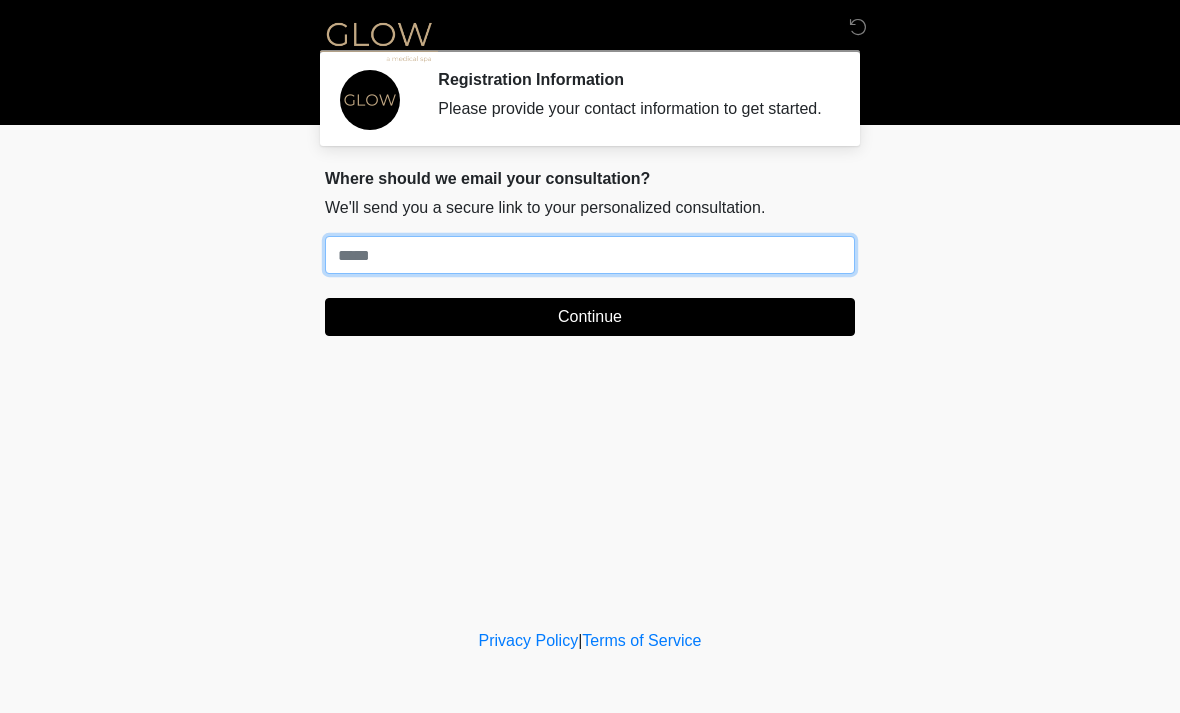 click on "Where should we email your treatment plan?" at bounding box center [590, 255] 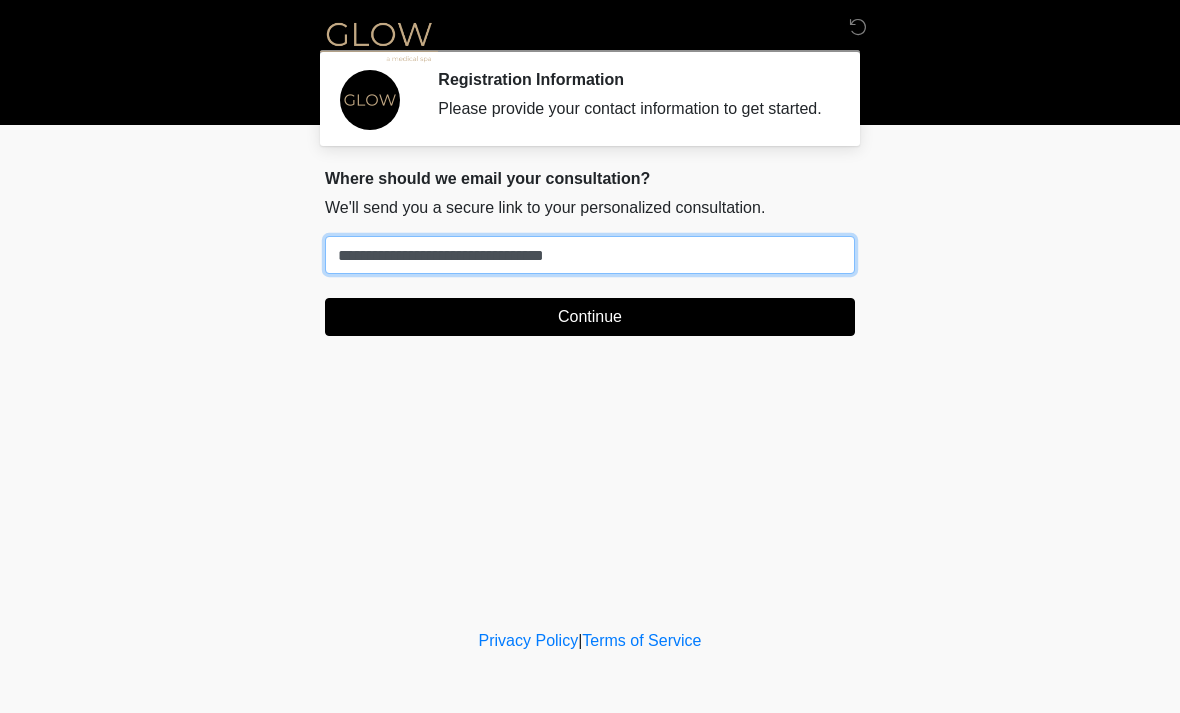 click on "**********" at bounding box center [590, 255] 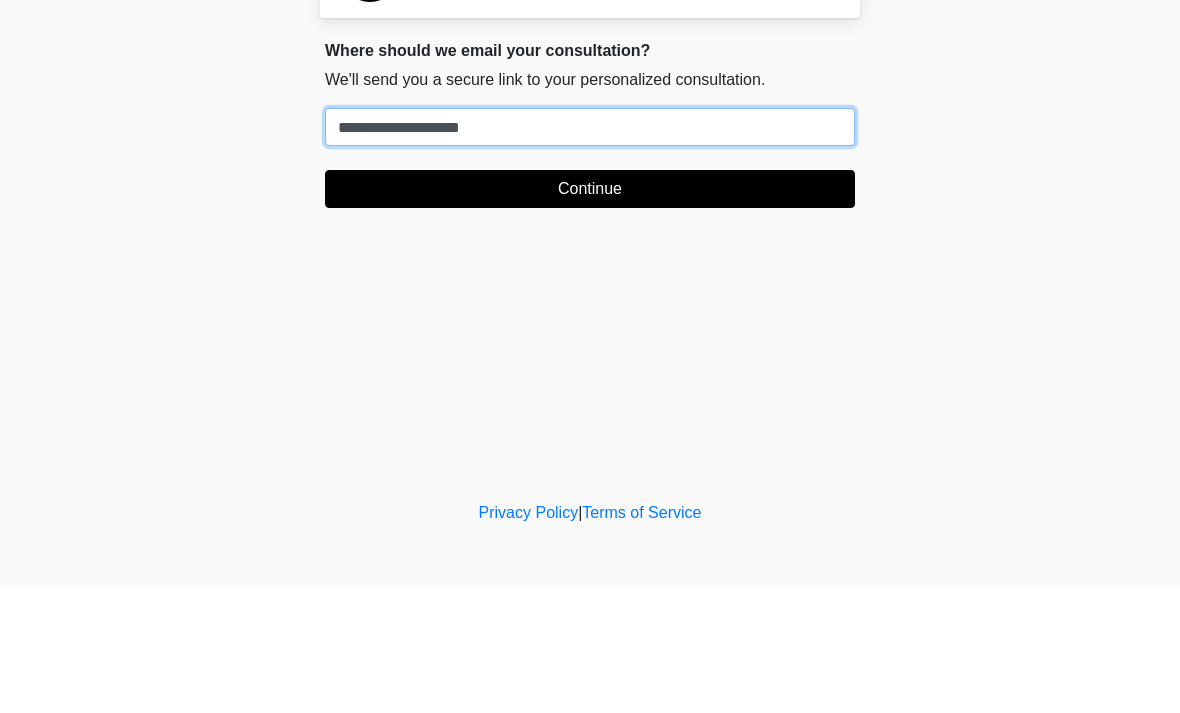 type on "**********" 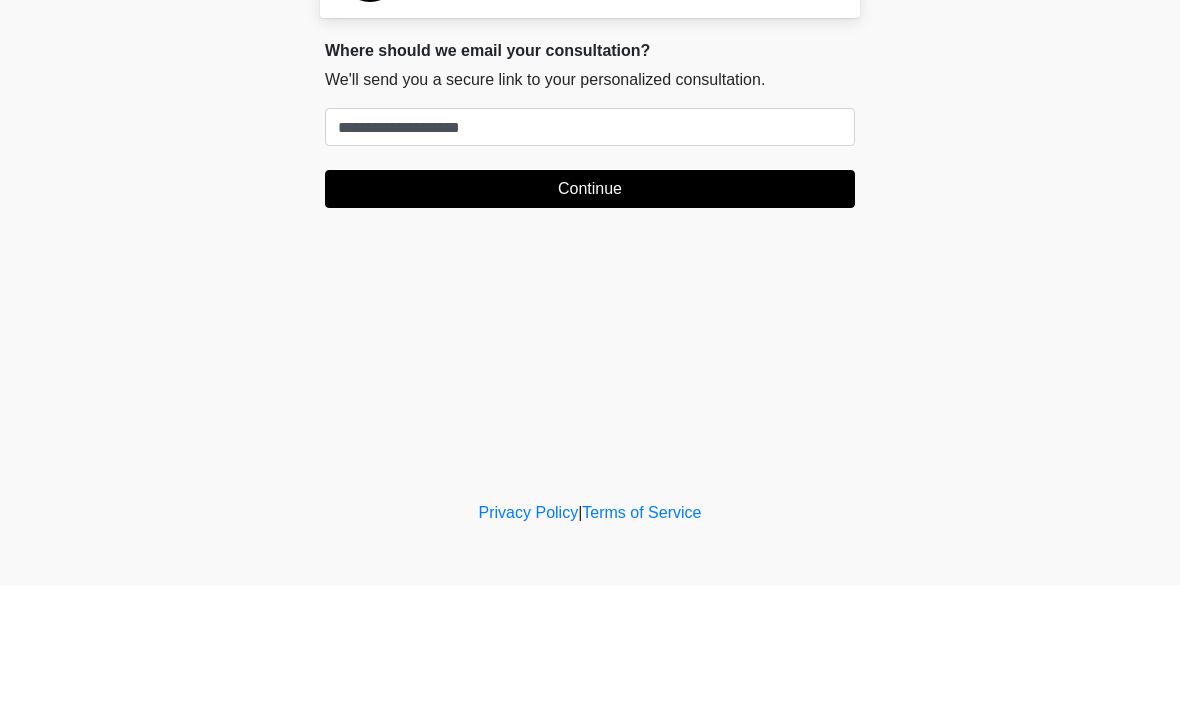 click on "Continue" at bounding box center (590, 317) 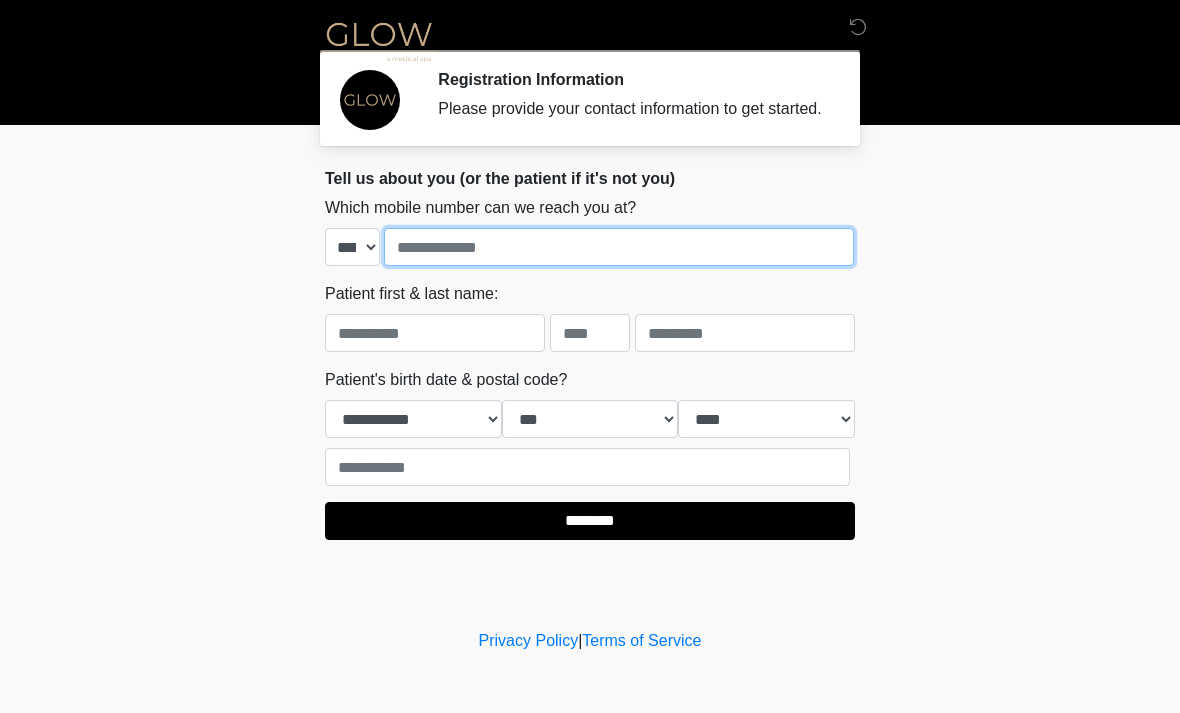 click at bounding box center (619, 247) 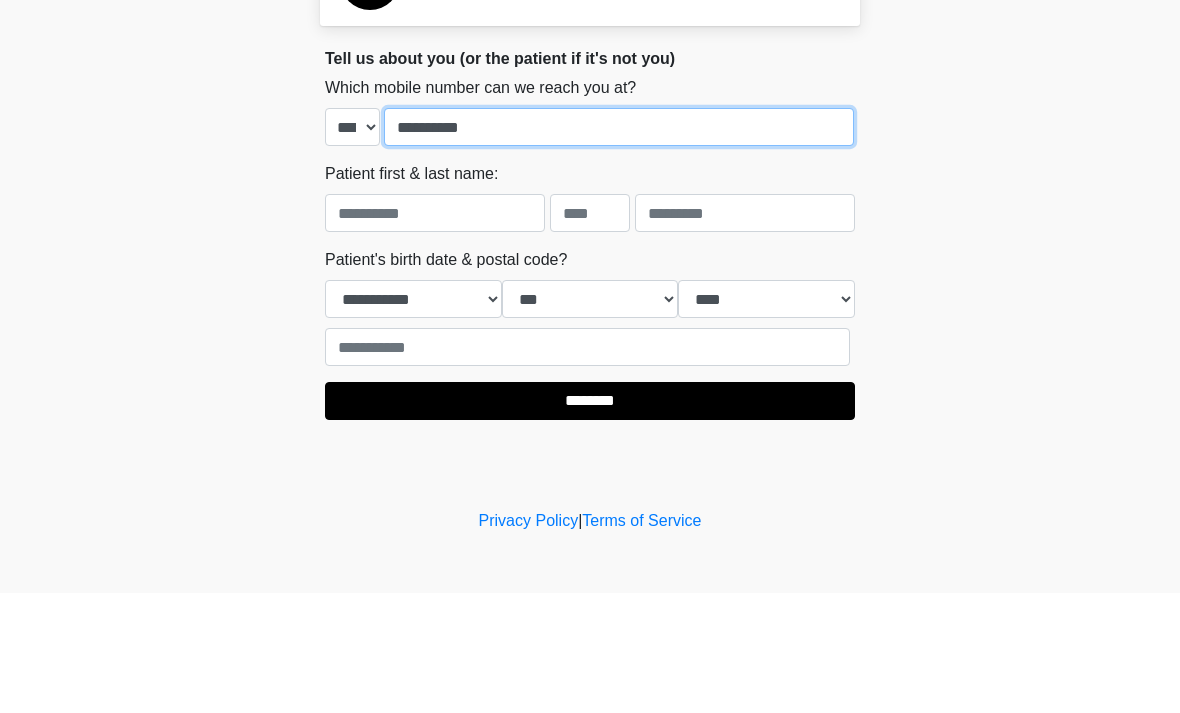 type on "**********" 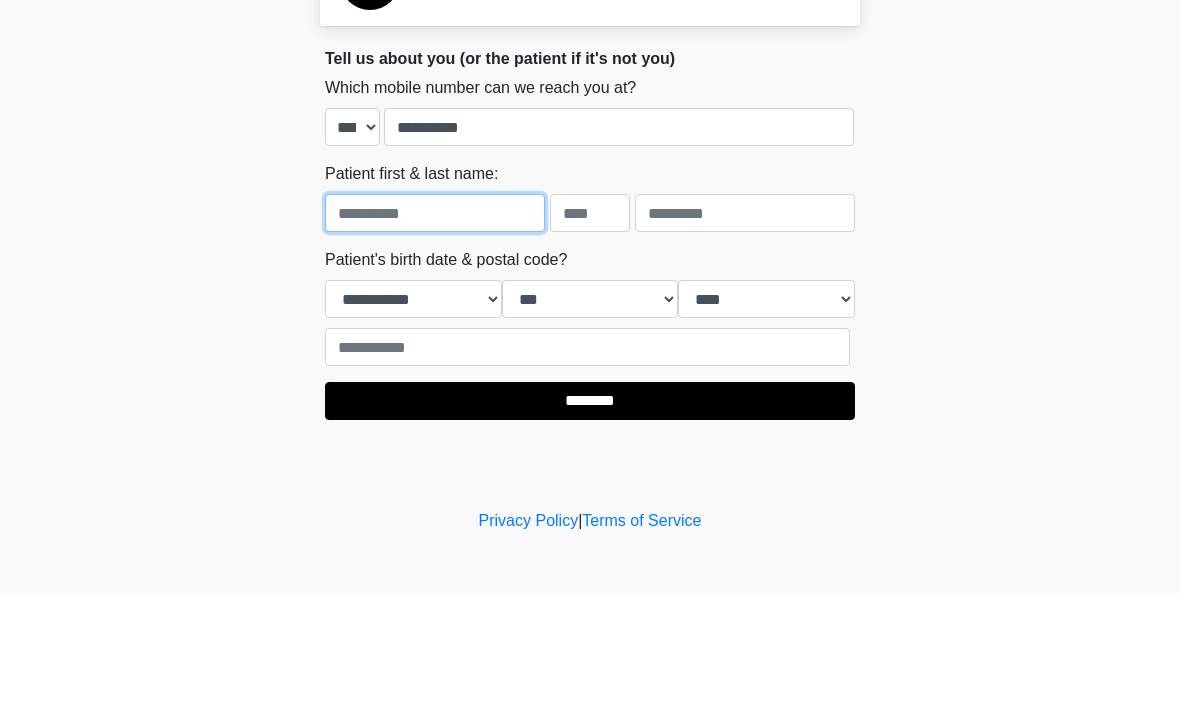 click at bounding box center (435, 333) 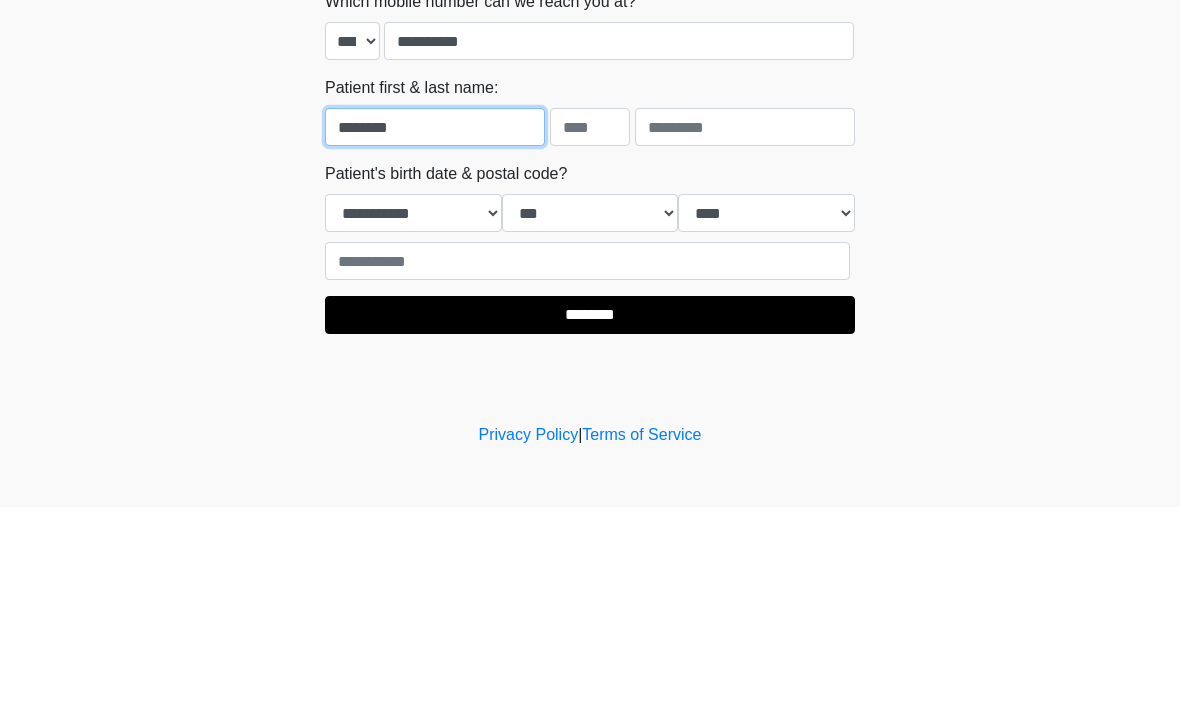 type on "********" 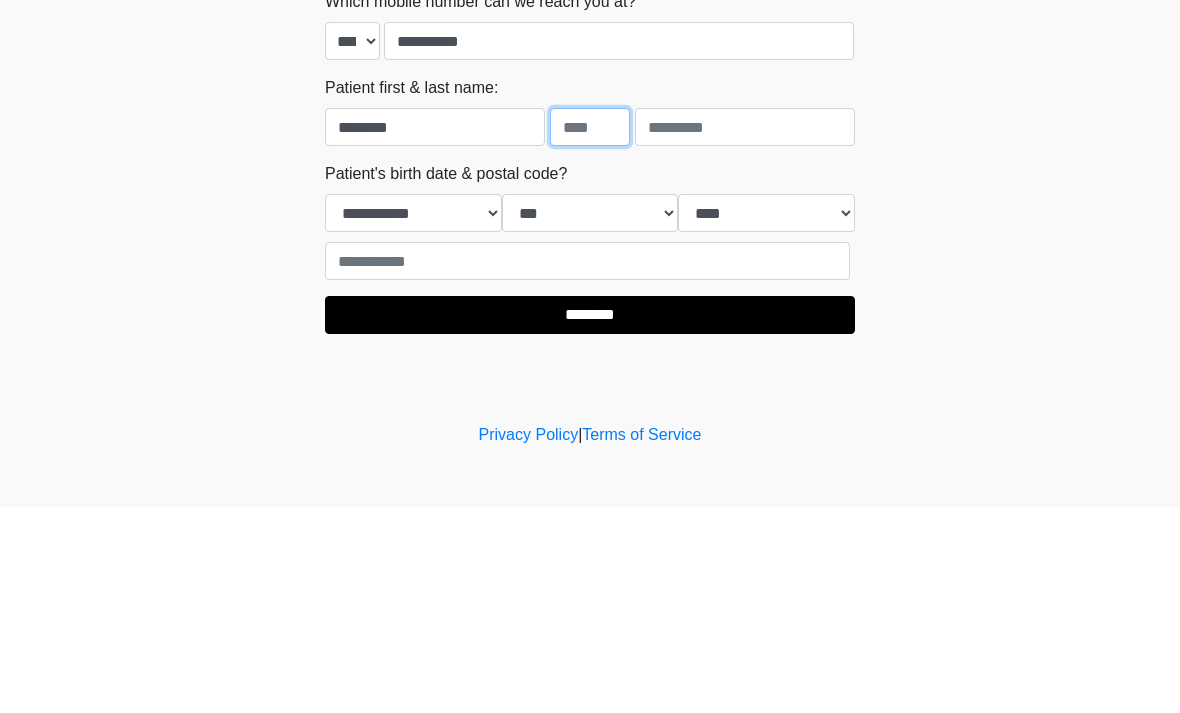 click at bounding box center [590, 333] 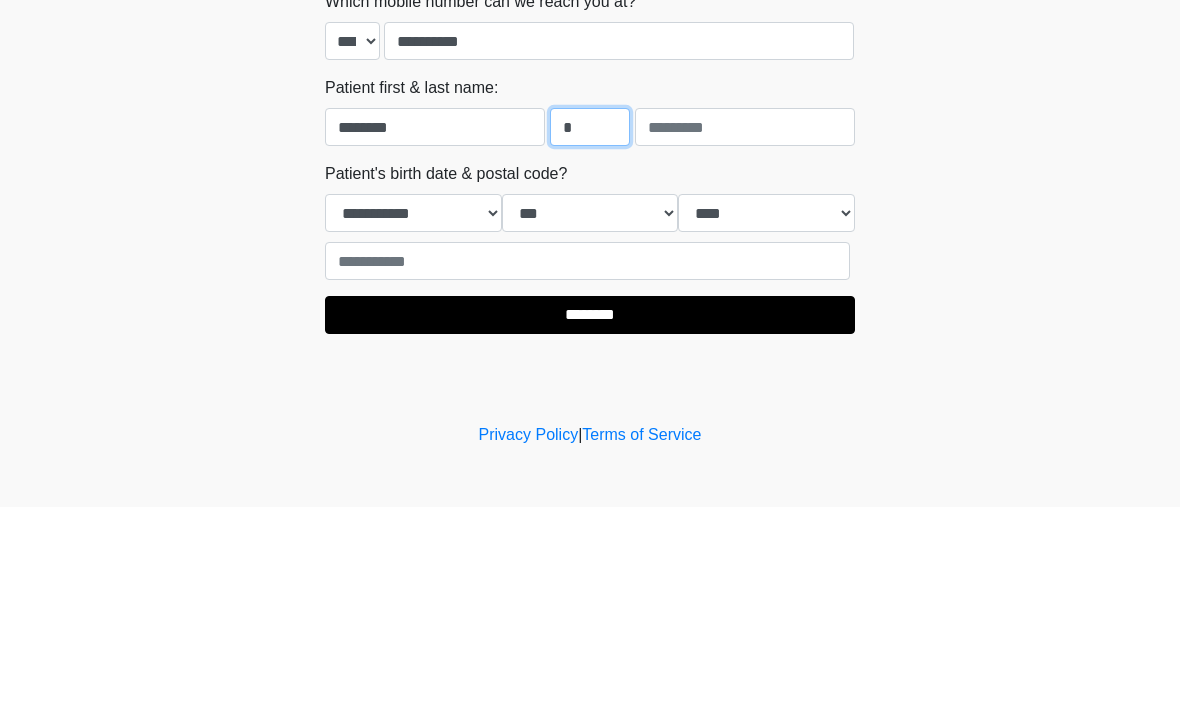 type on "*" 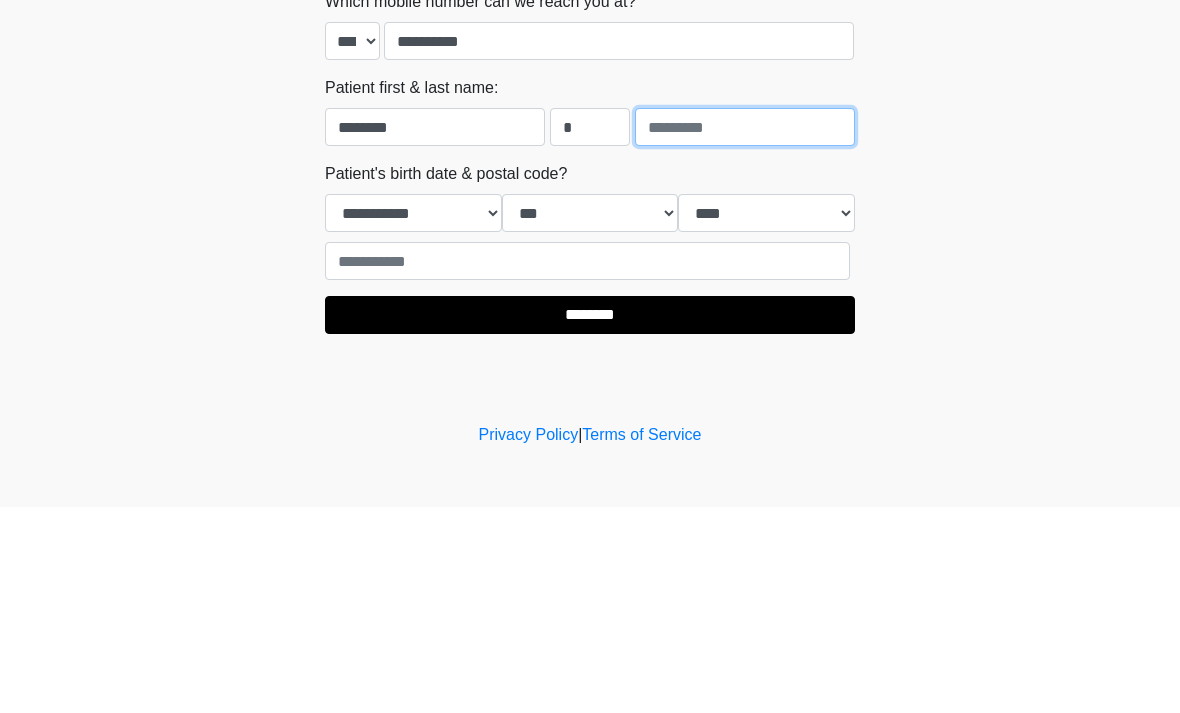 click at bounding box center (745, 333) 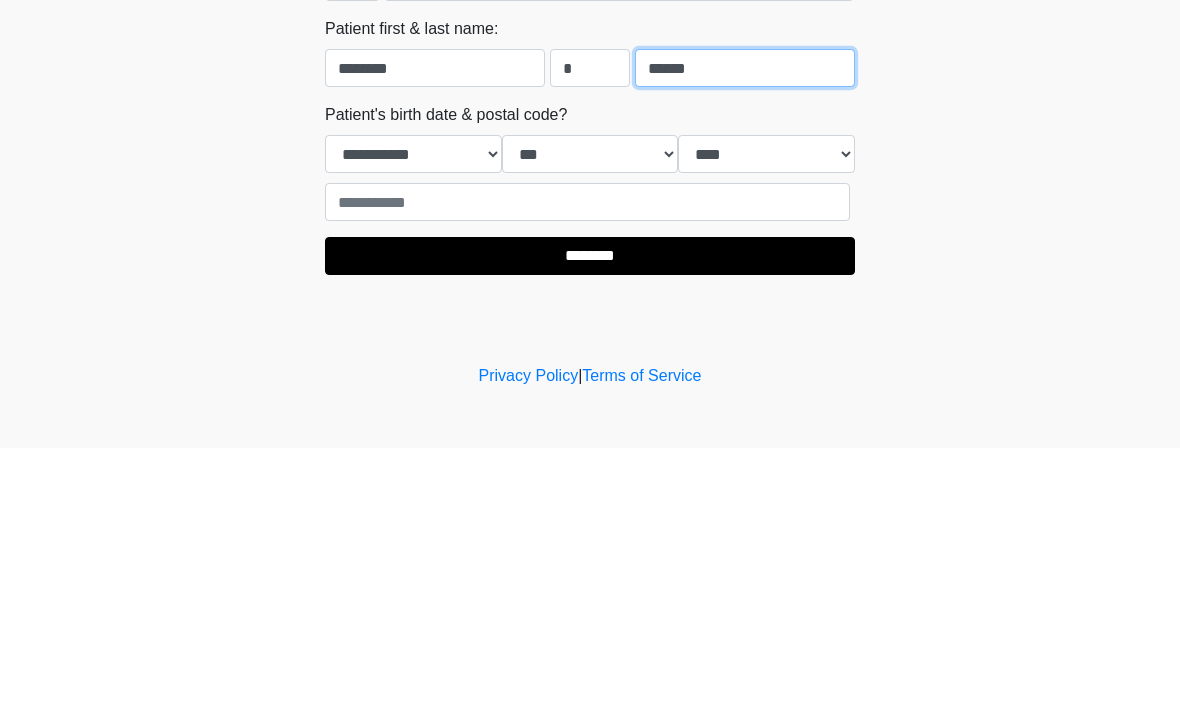 type on "******" 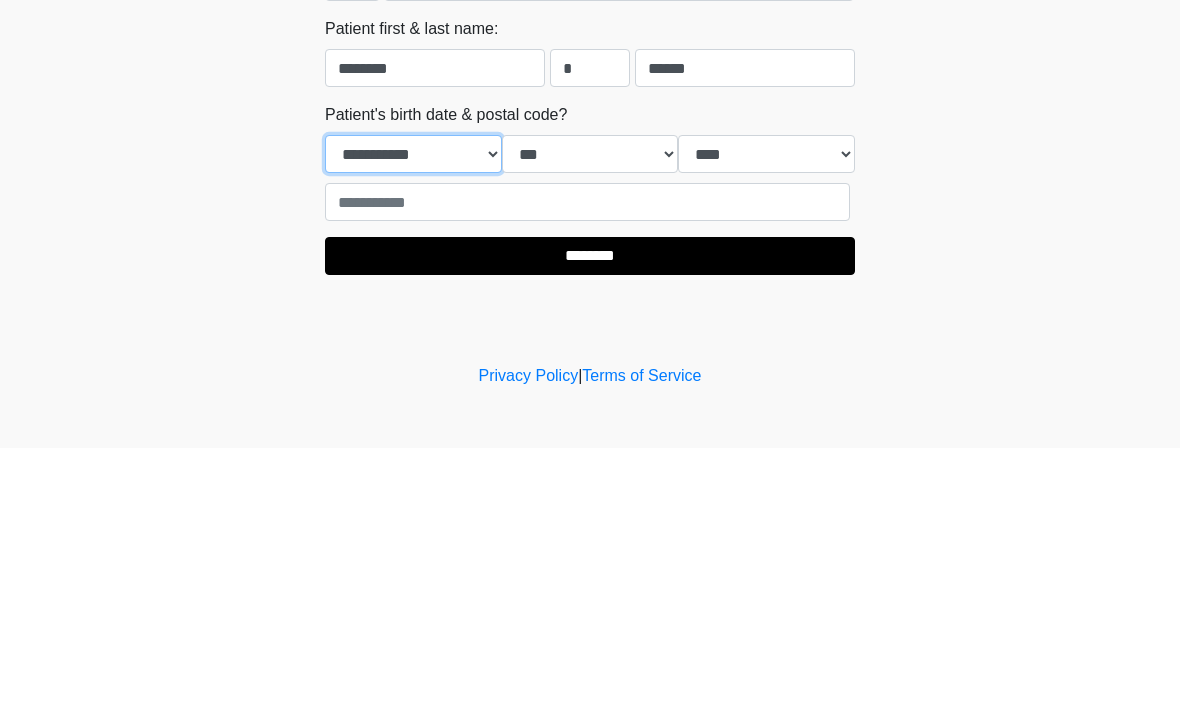 click on "**********" at bounding box center (413, 419) 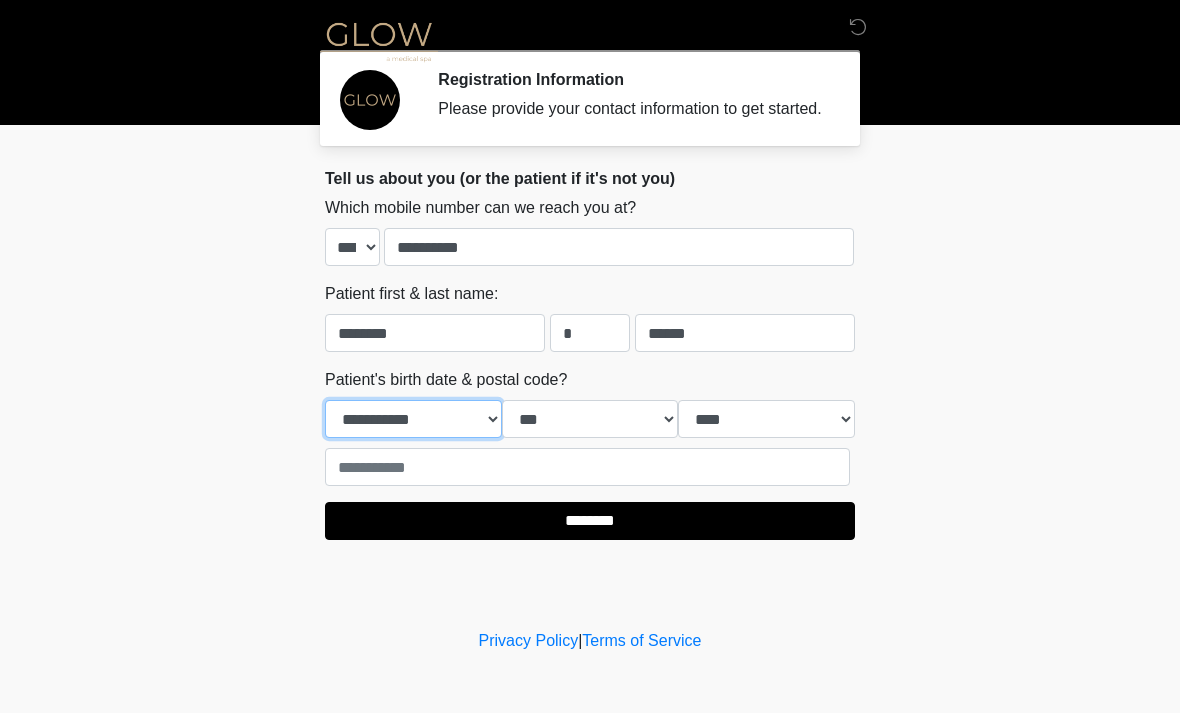select on "*" 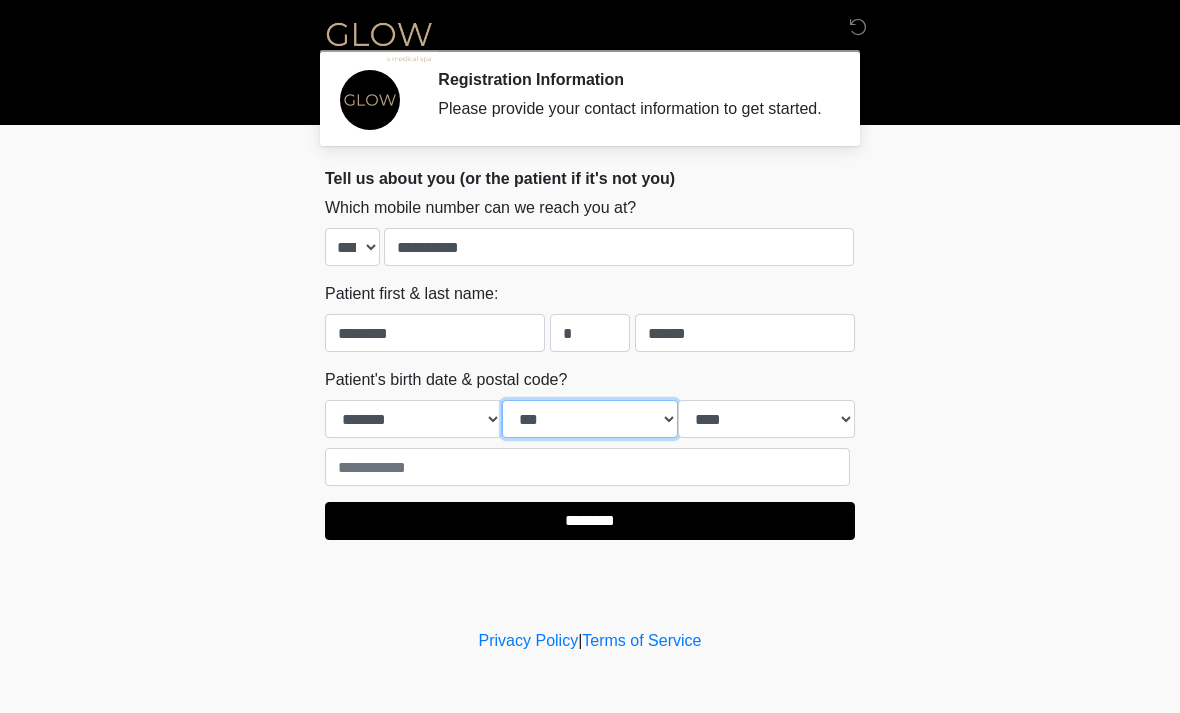 click on "***
*
*
*
*
*
*
*
*
*
**
**
**
**
**
**
**
**
**
**
**
**
**
**
**
**
**
**
**
**
**
**" at bounding box center (590, 419) 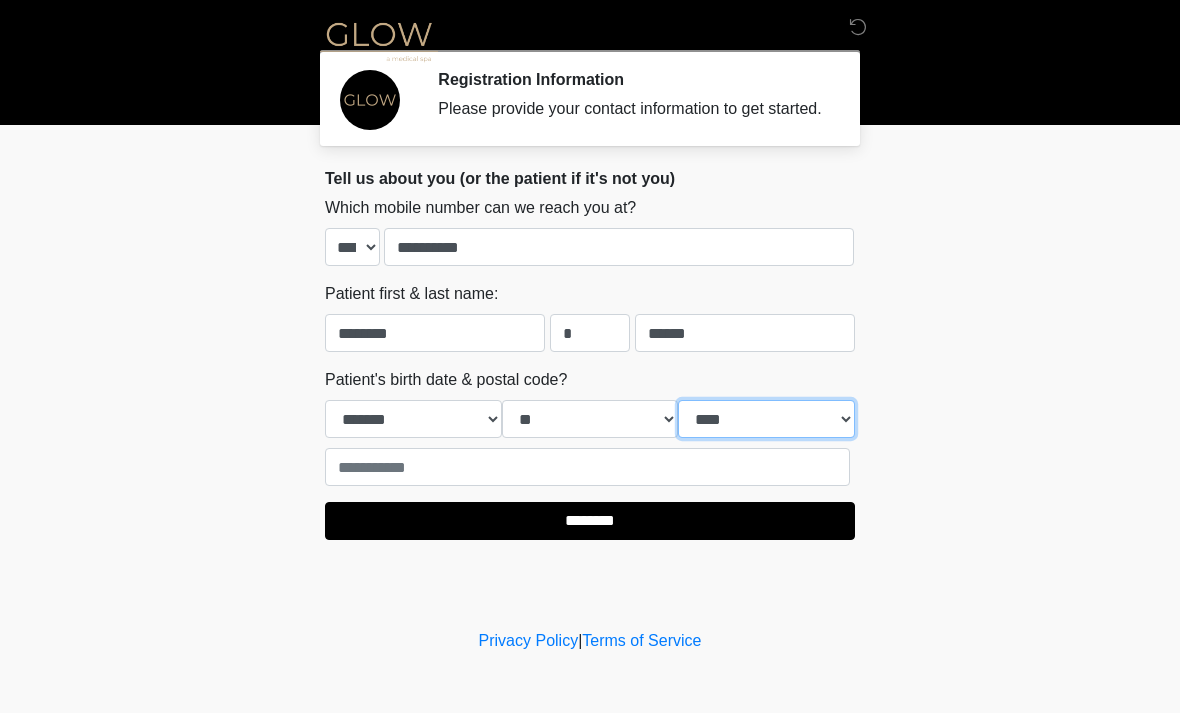 click on "****
****
****
****
****
****
****
****
****
****
****
****
****
****
****
****
****
****
****
****
****
****
****
****
****
****
****
****
****
****
****
****
****
****
****
****
****
****
****
****
****
****
****
****
****
****
****
****
****
****
****
****
****
****
****
****
****
****
****
****
****
****
****
****
****
****
****
****
****
****
****
****
****
****
****
****
****
****
****
****
****
****
****
****
****
****
****
****
****
****
****
****
****
****
****
****
****
****
****
****
****
****" at bounding box center [766, 419] 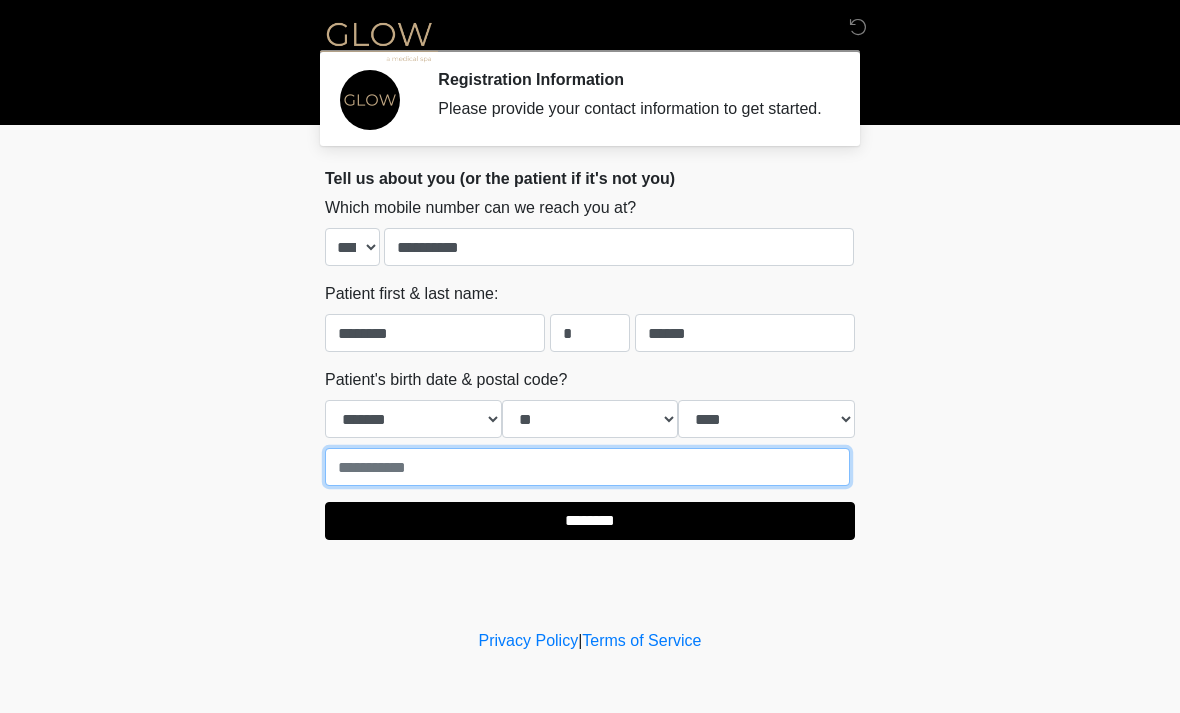 click at bounding box center [587, 467] 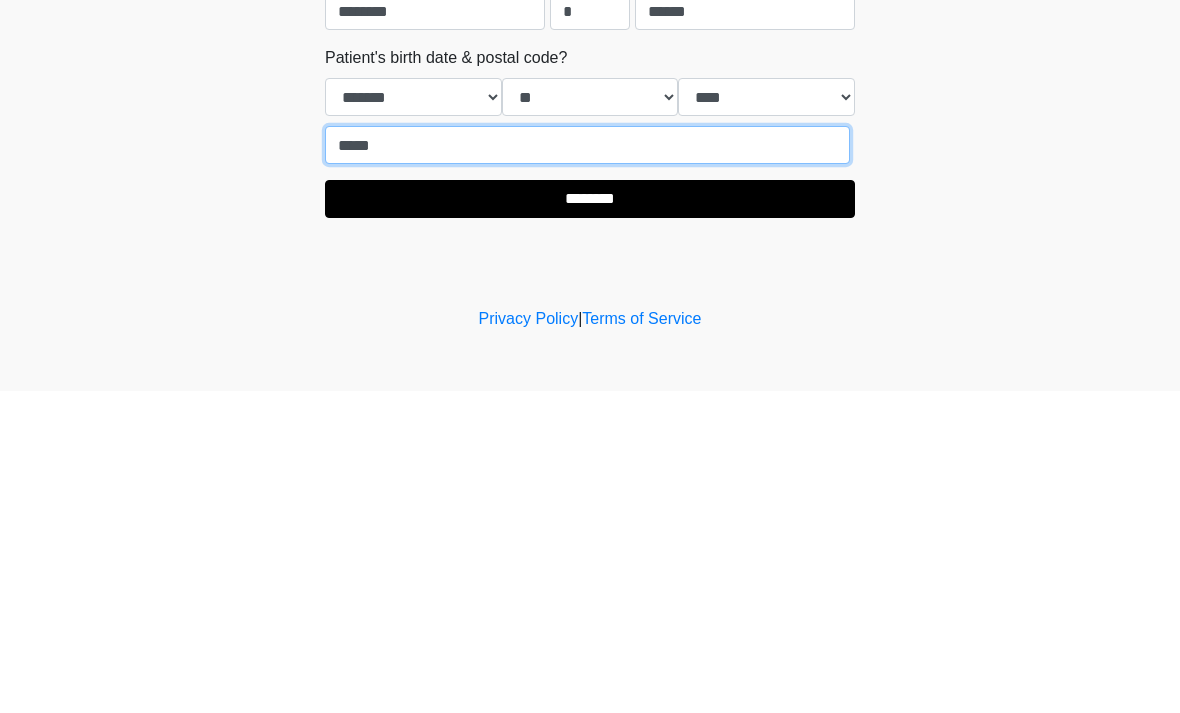 type on "*****" 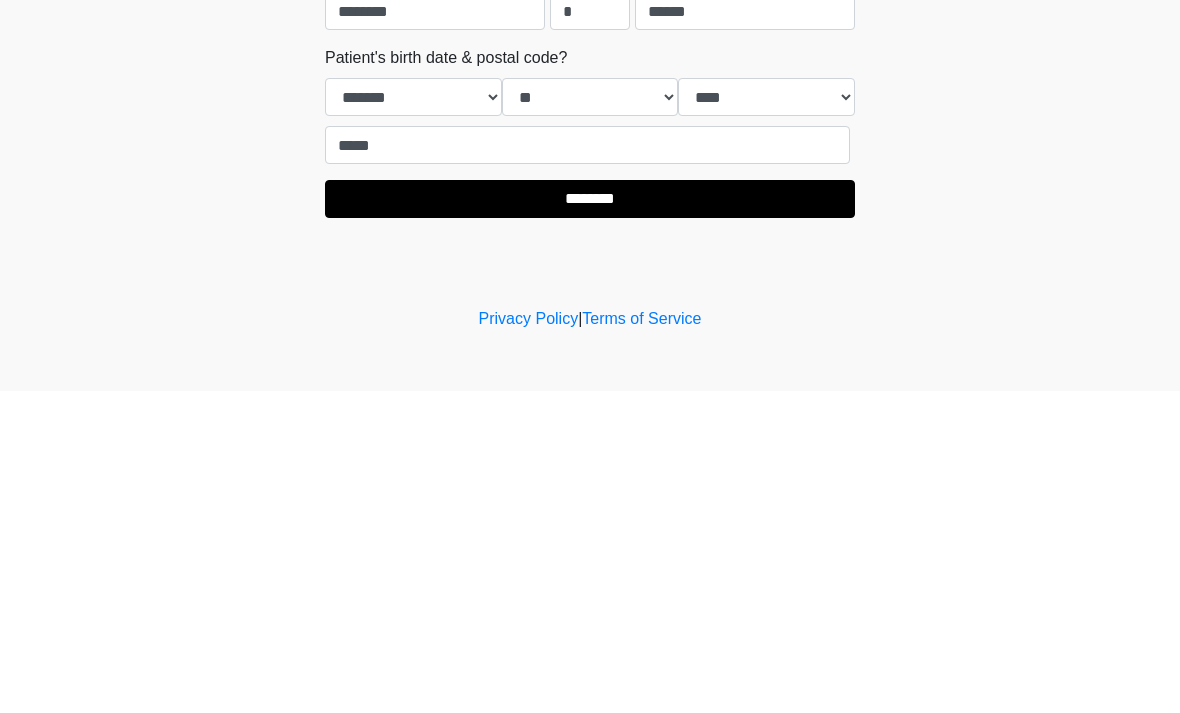click on "********" at bounding box center [590, 521] 